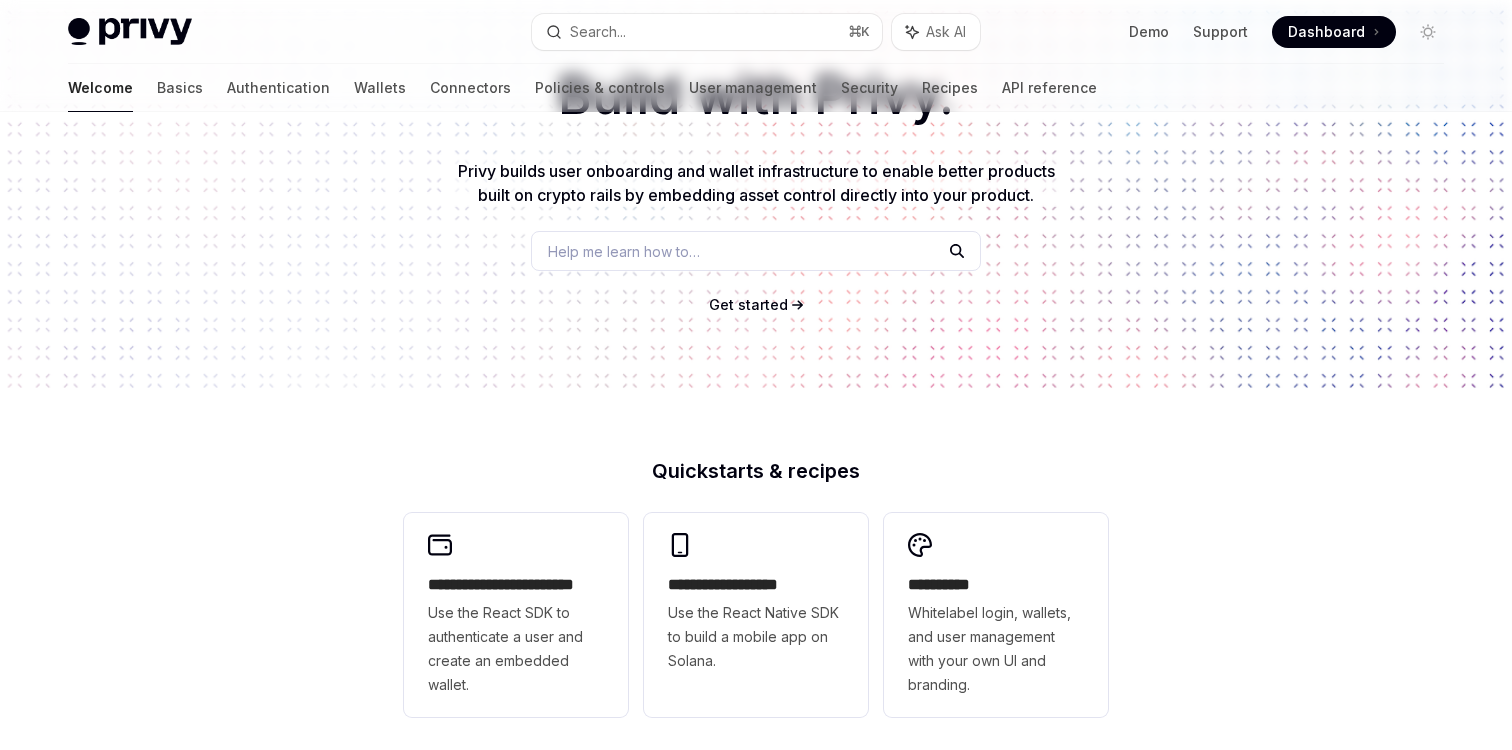 scroll, scrollTop: 0, scrollLeft: 0, axis: both 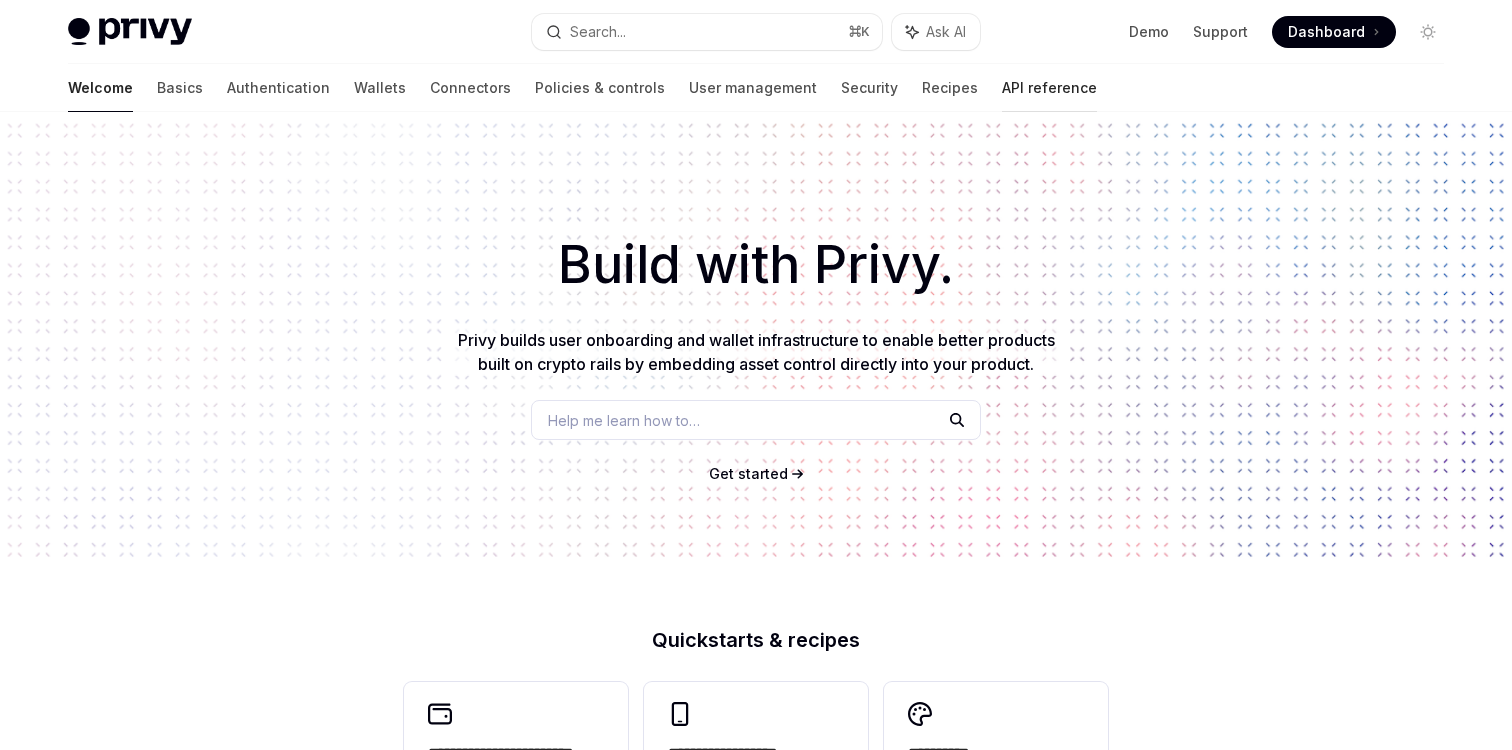 click on "API reference" at bounding box center (1049, 88) 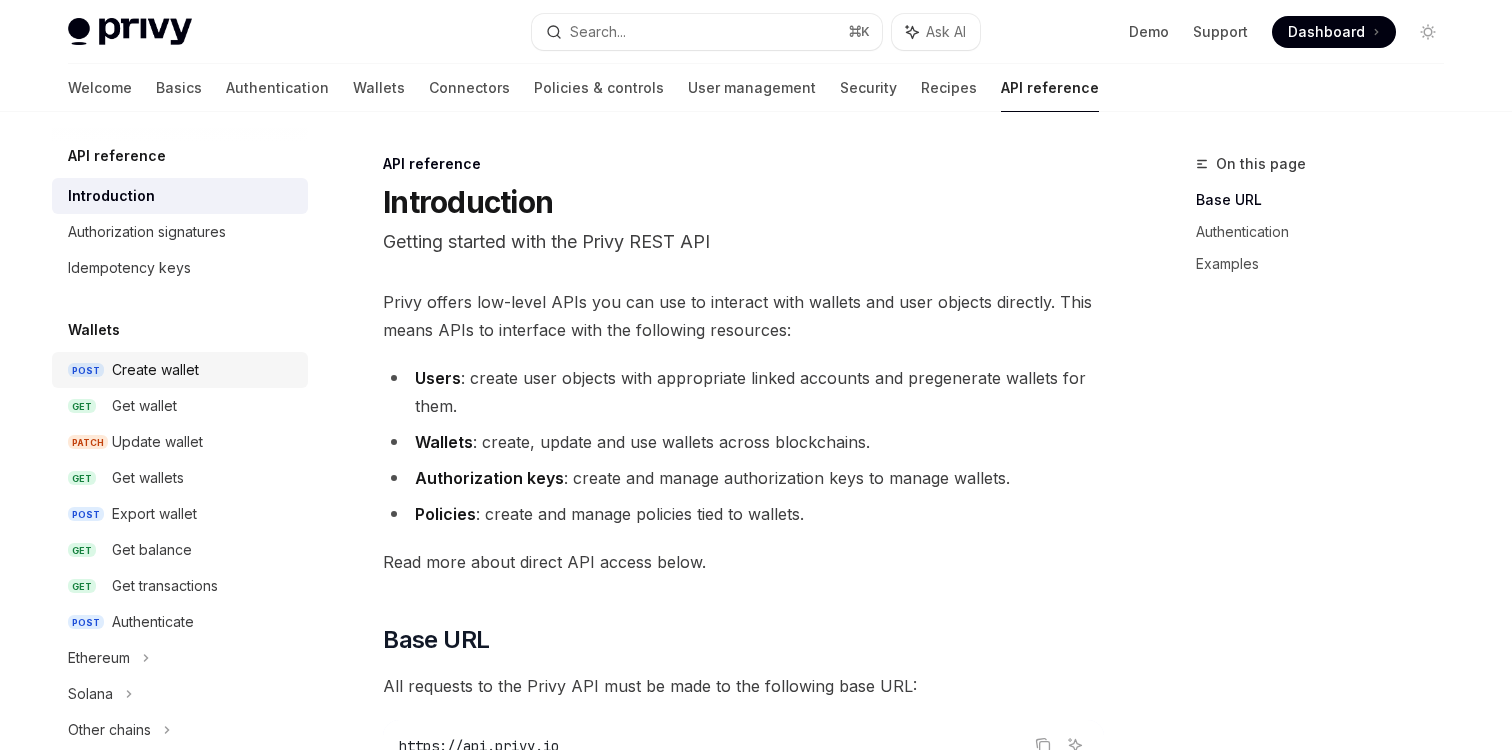 click on "Create wallet" at bounding box center [155, 370] 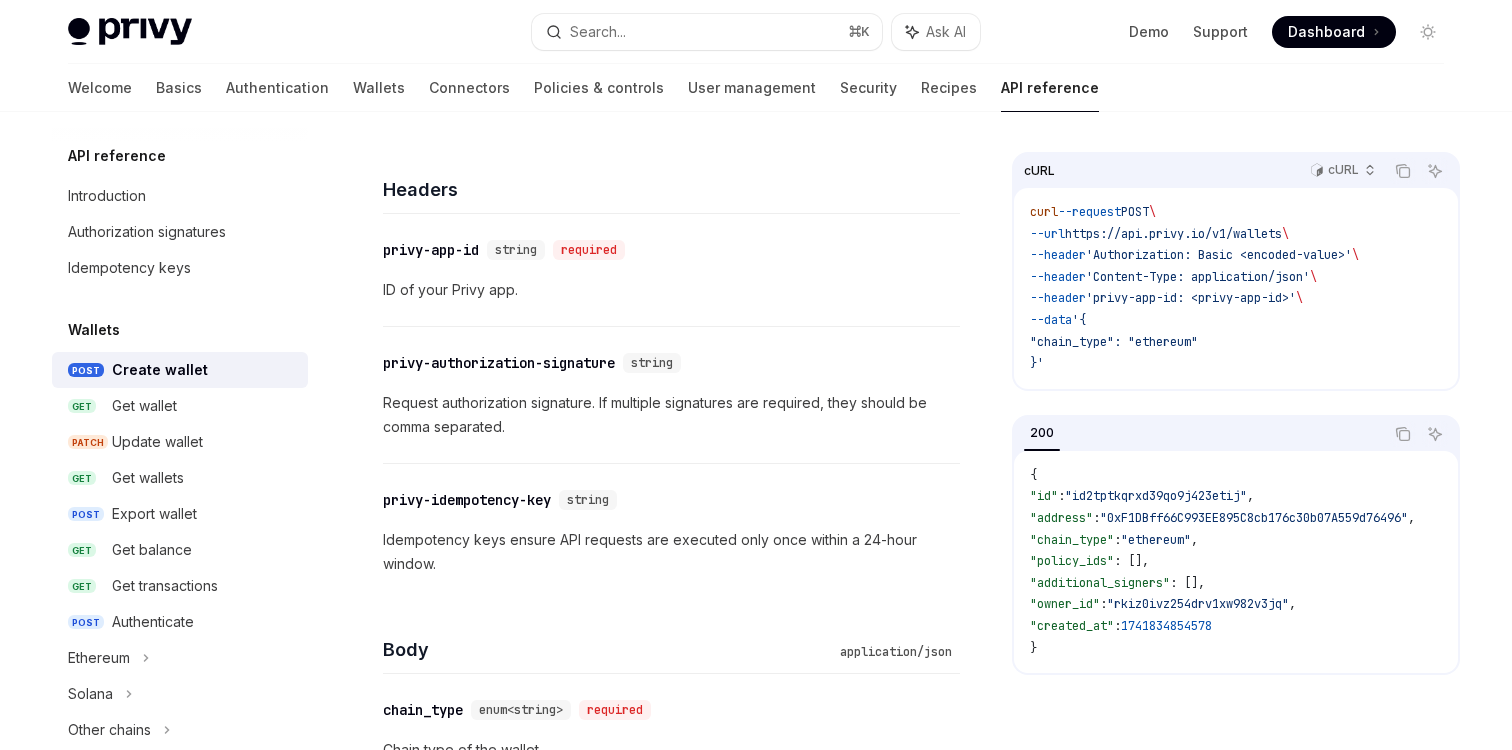 scroll, scrollTop: 502, scrollLeft: 0, axis: vertical 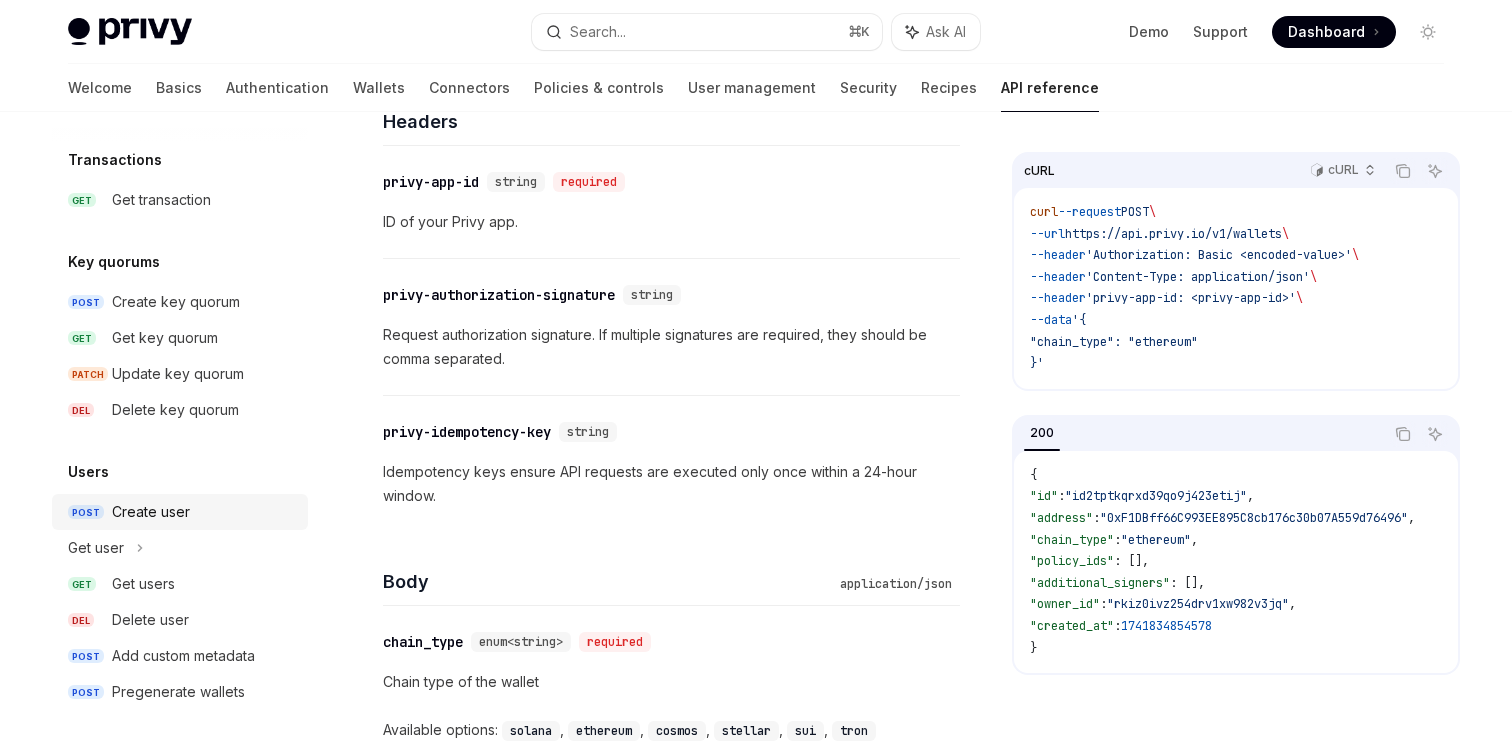click on "Create user" at bounding box center [204, 512] 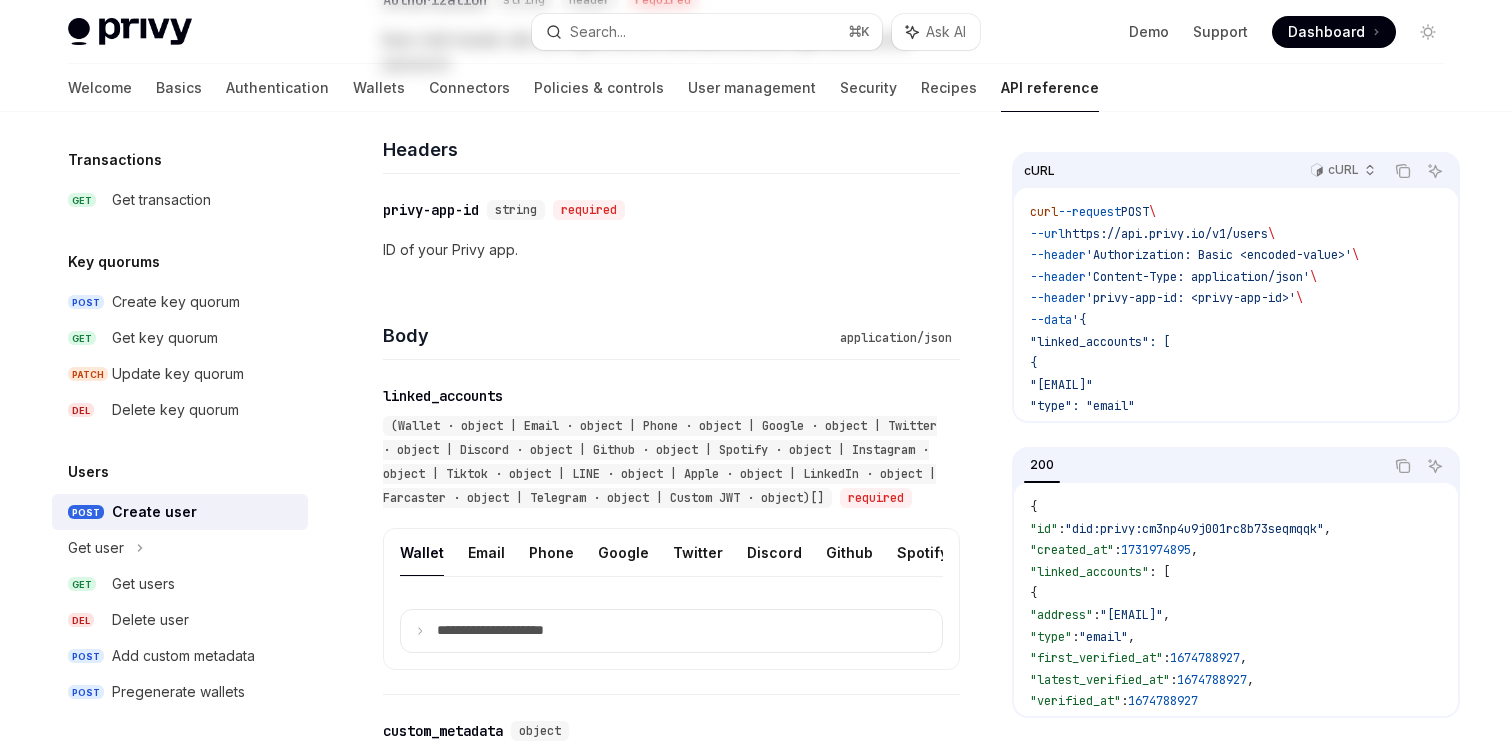 type on "*" 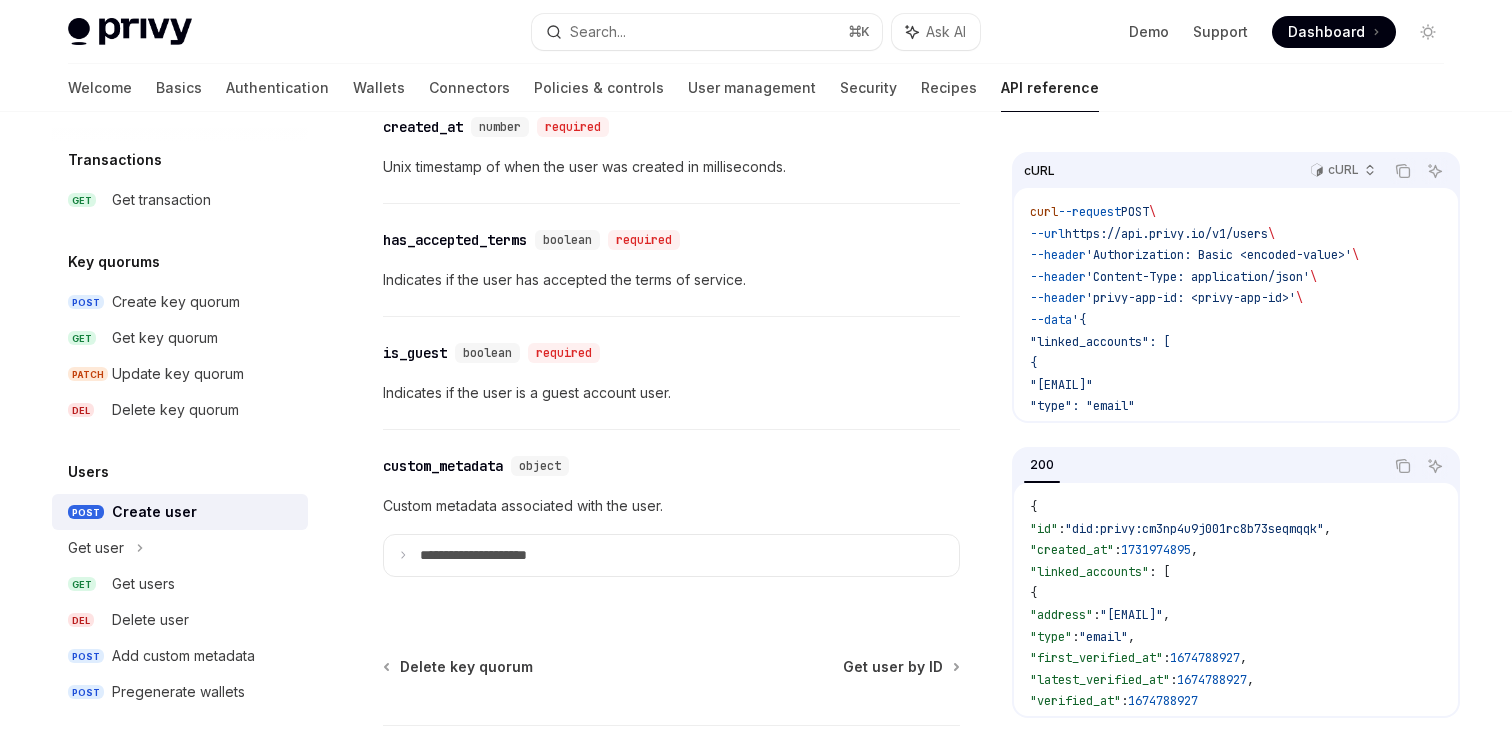 scroll, scrollTop: 2296, scrollLeft: 0, axis: vertical 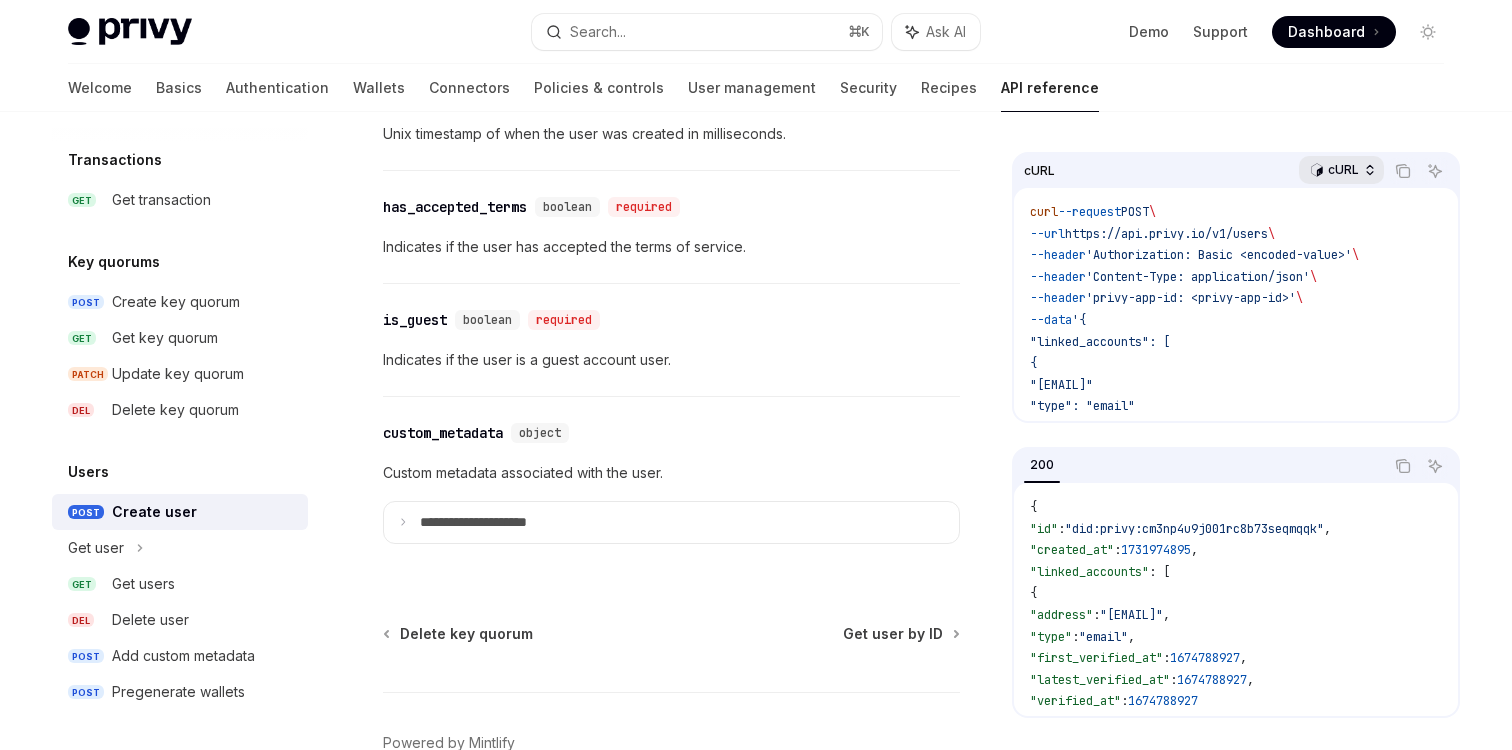 click on "cURL" at bounding box center [1341, 170] 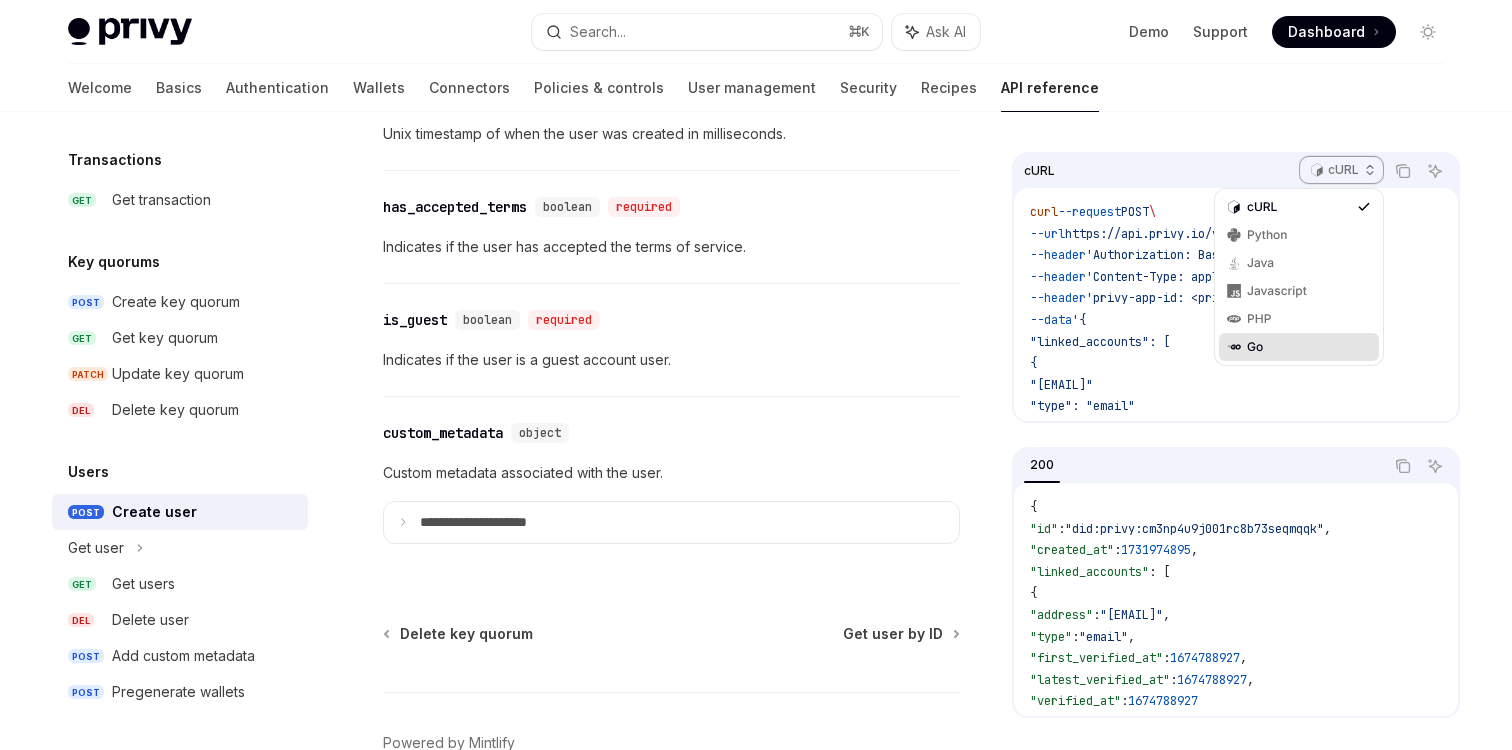 click on "Go" at bounding box center [1299, 347] 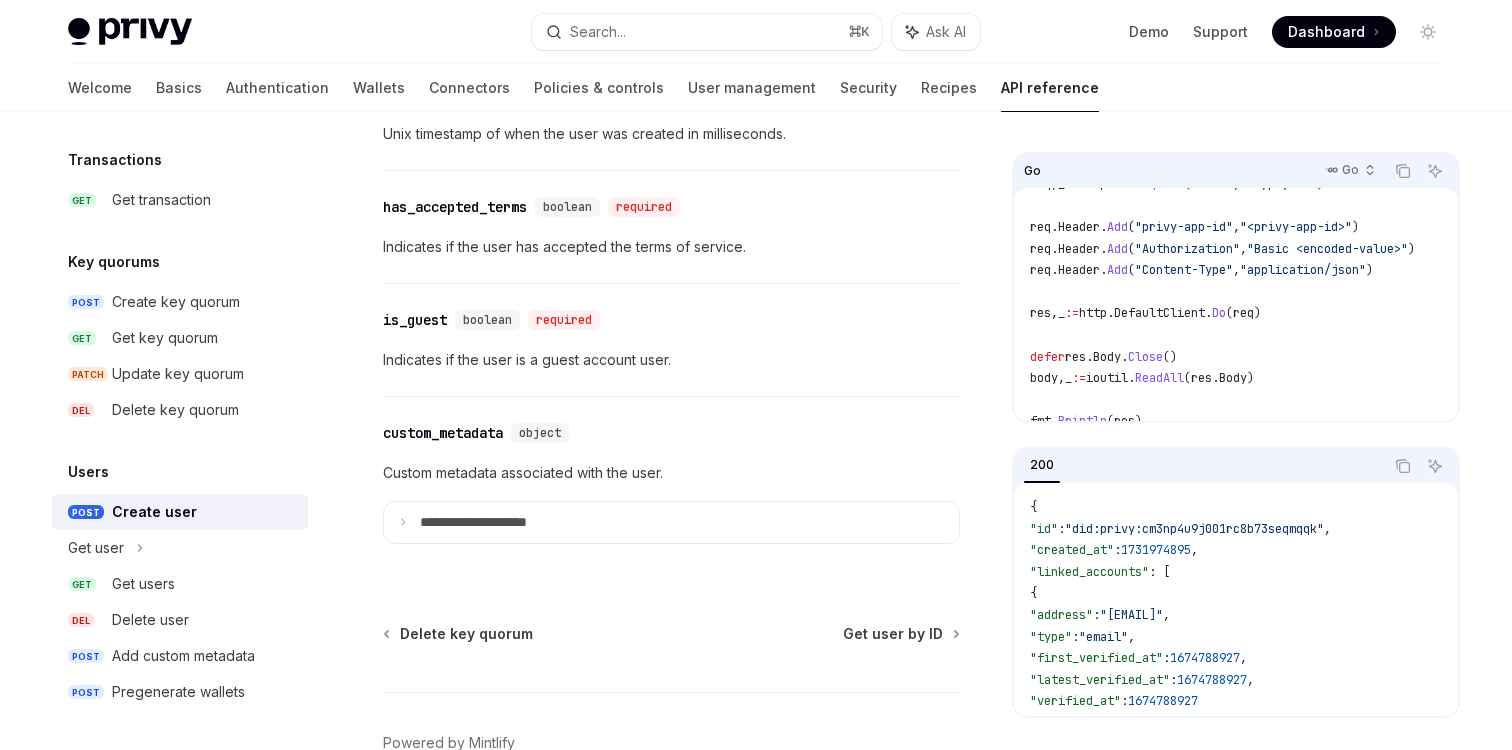scroll, scrollTop: 389, scrollLeft: 0, axis: vertical 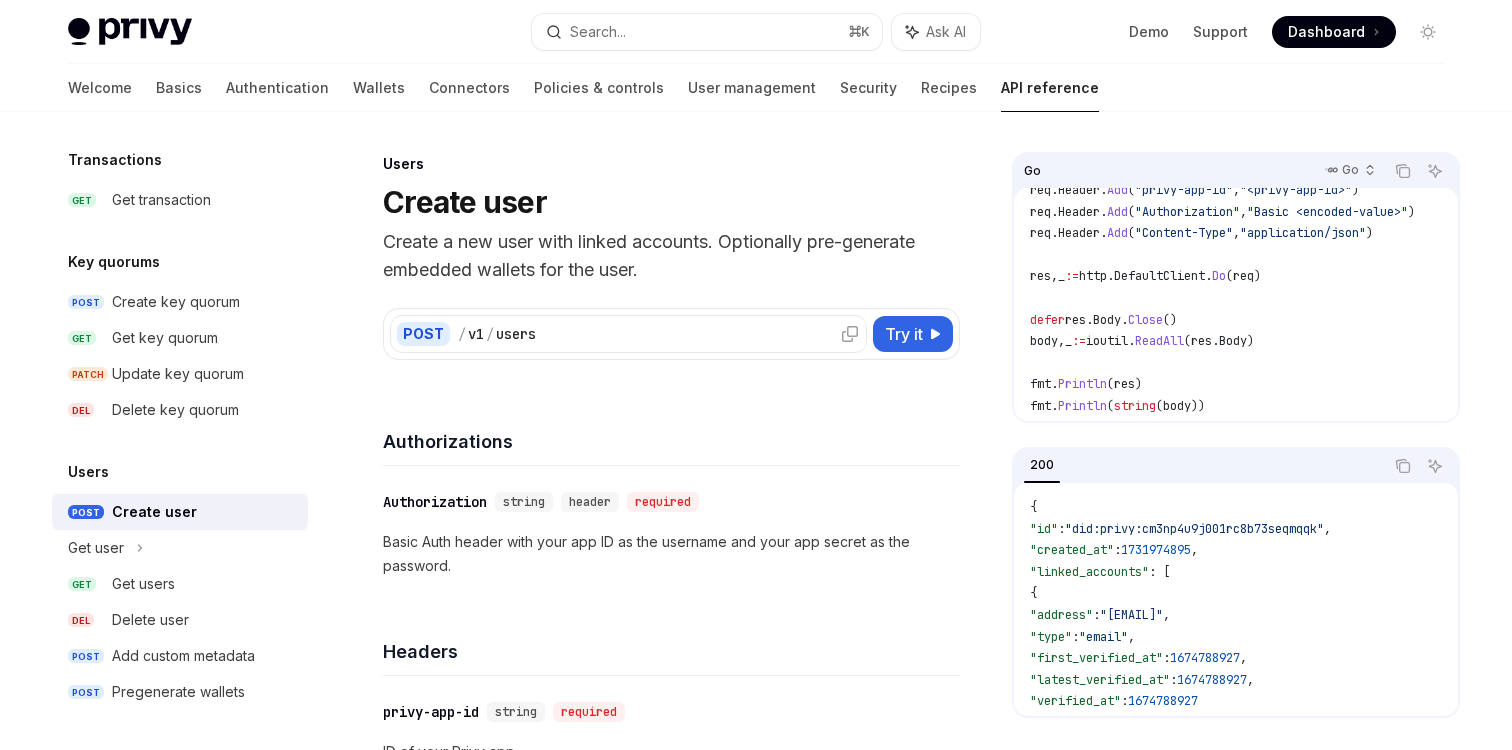 click 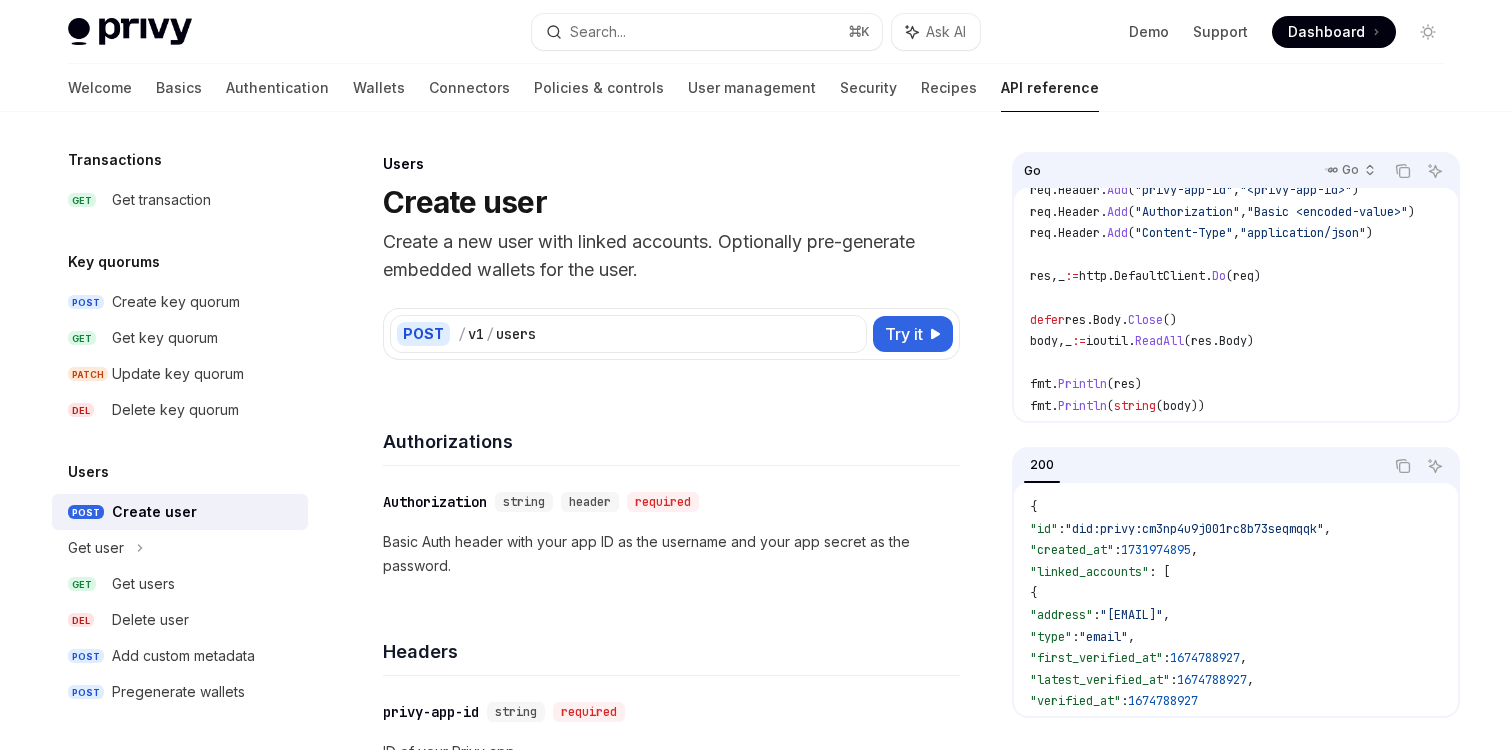 scroll, scrollTop: 40, scrollLeft: 0, axis: vertical 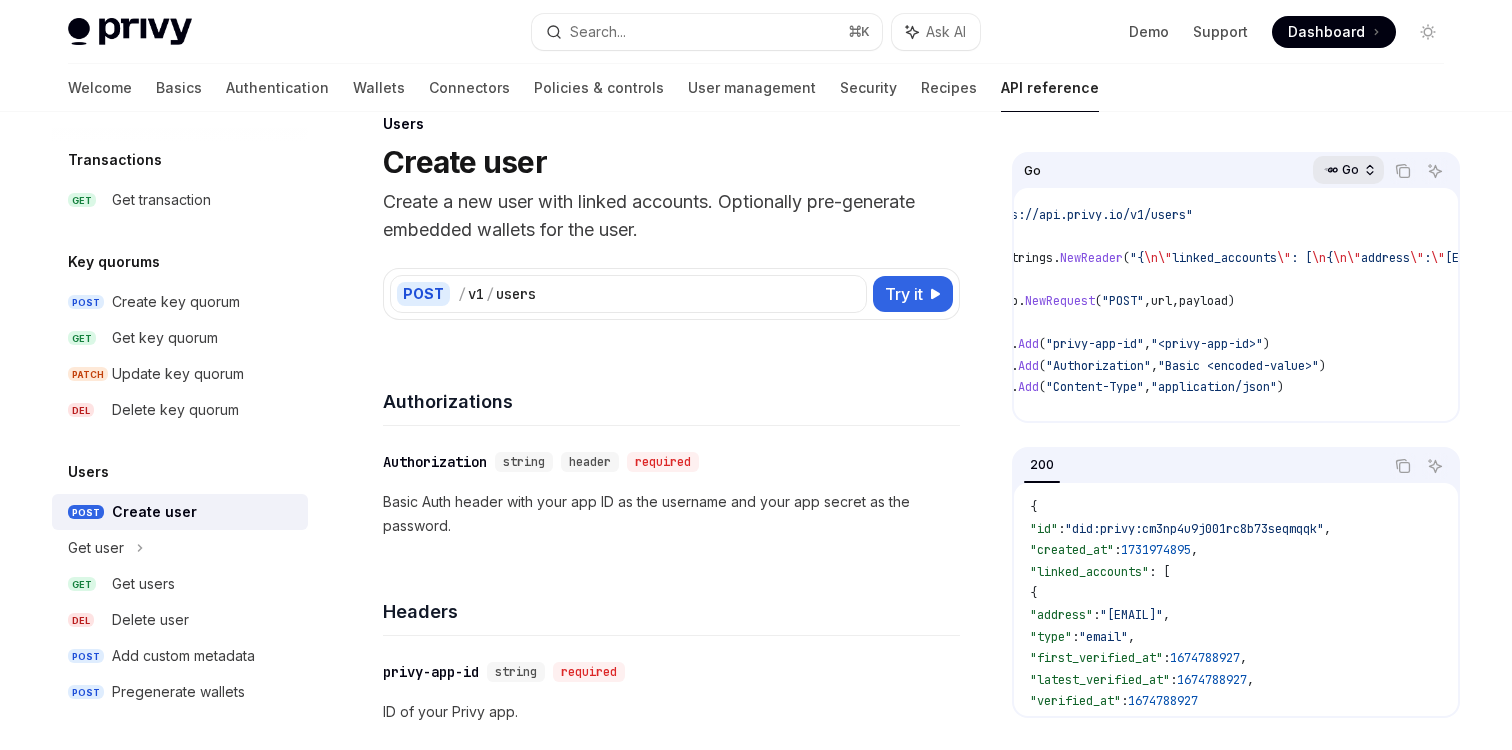 click on "Go" at bounding box center (1350, 170) 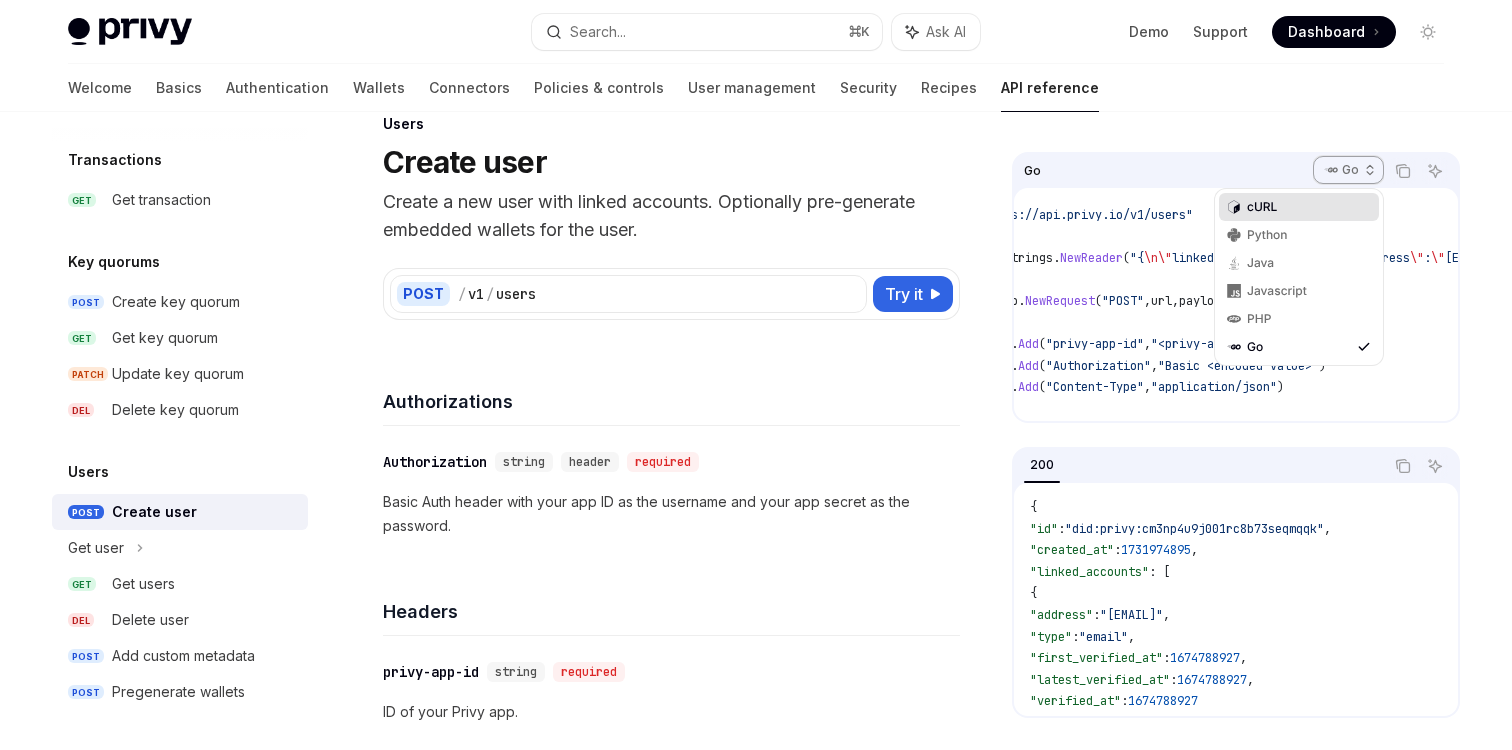 click on "cURL" at bounding box center (1299, 207) 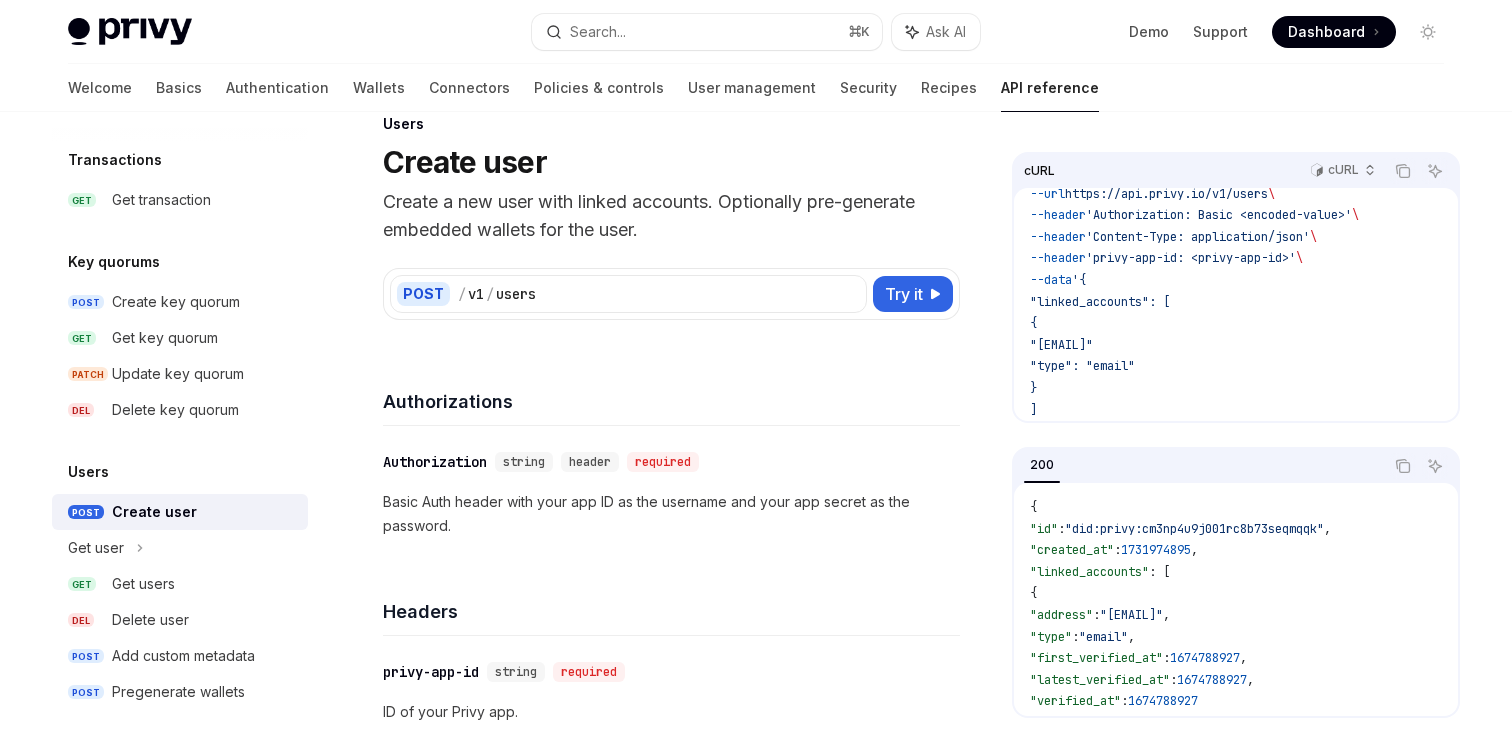scroll, scrollTop: 53, scrollLeft: 0, axis: vertical 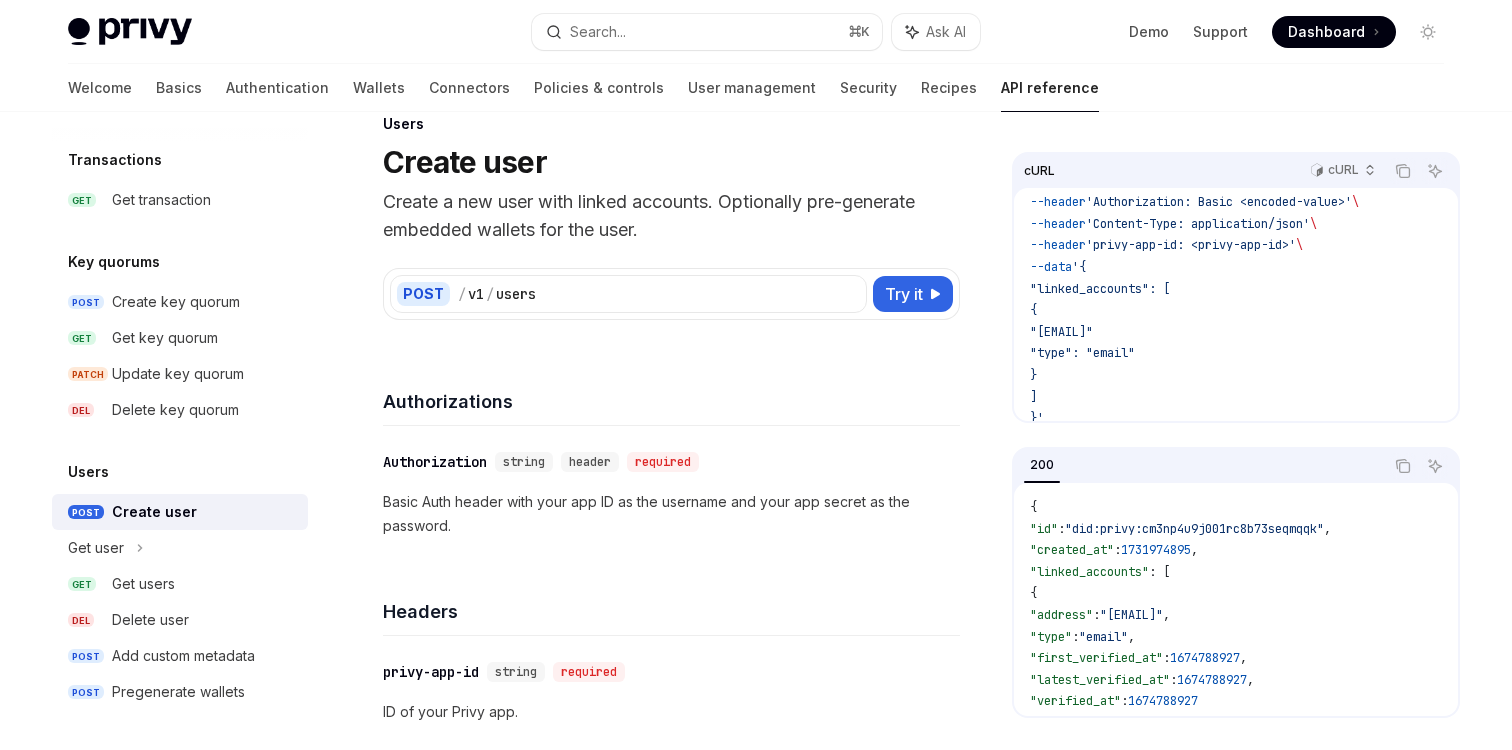 type 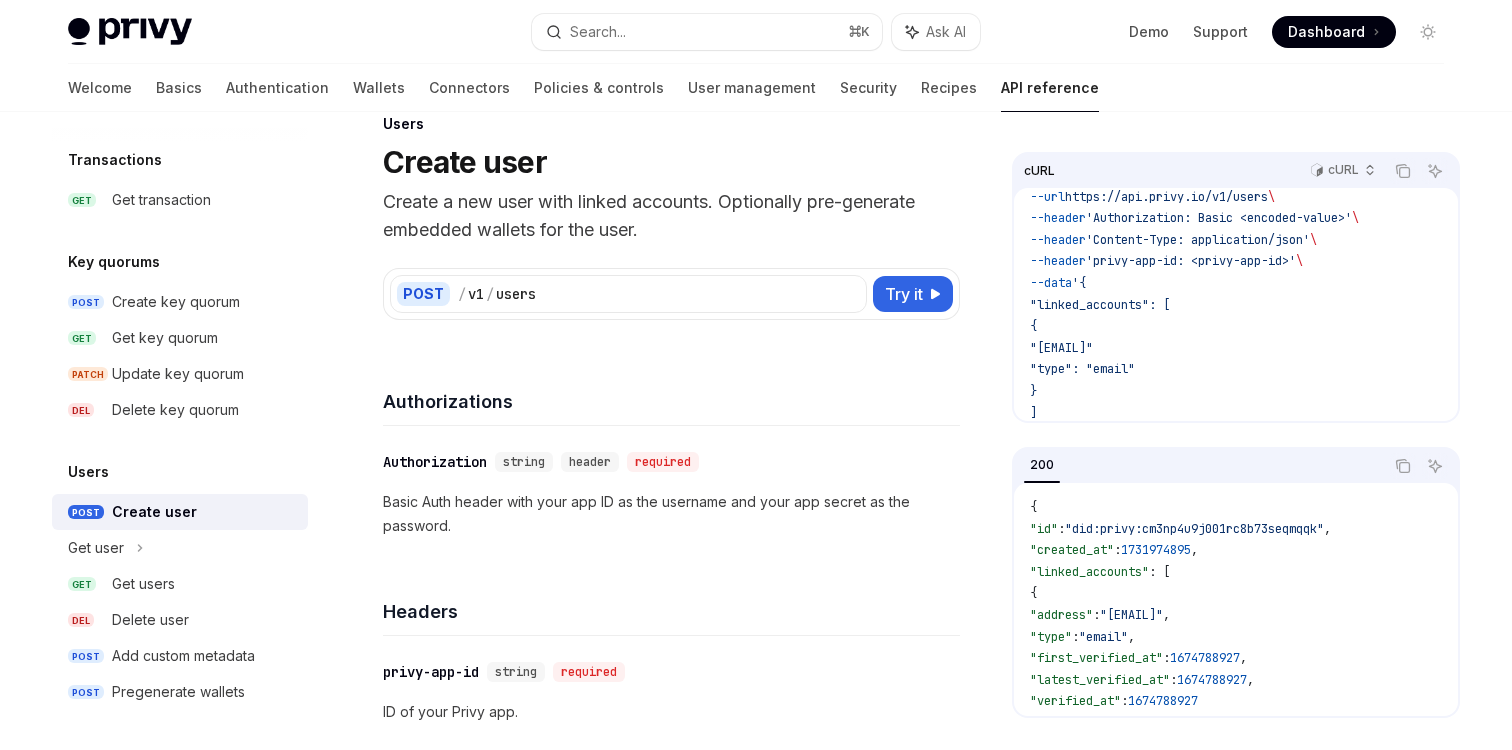 scroll, scrollTop: 36, scrollLeft: 0, axis: vertical 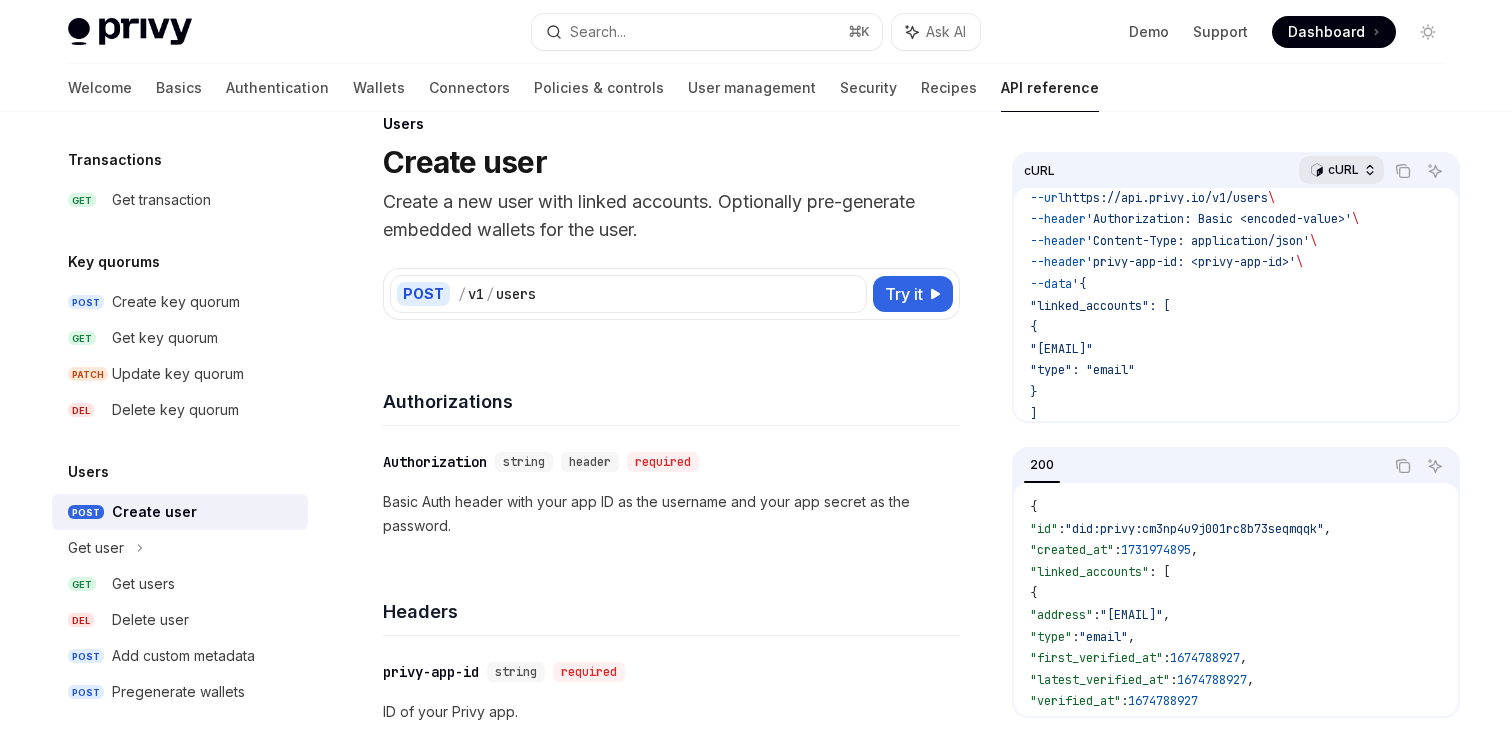 click on "cURL" at bounding box center [1343, 170] 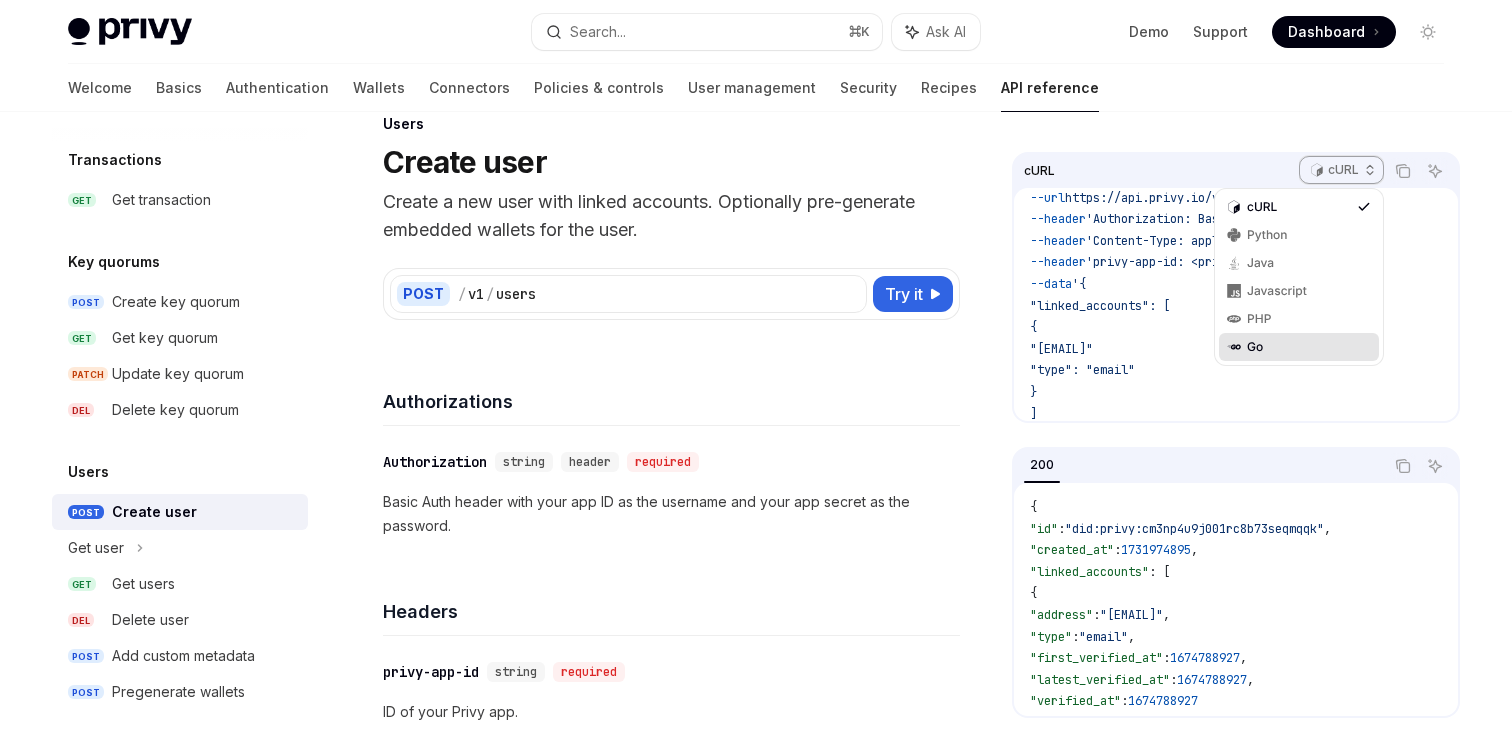 click on "Go" at bounding box center [1299, 347] 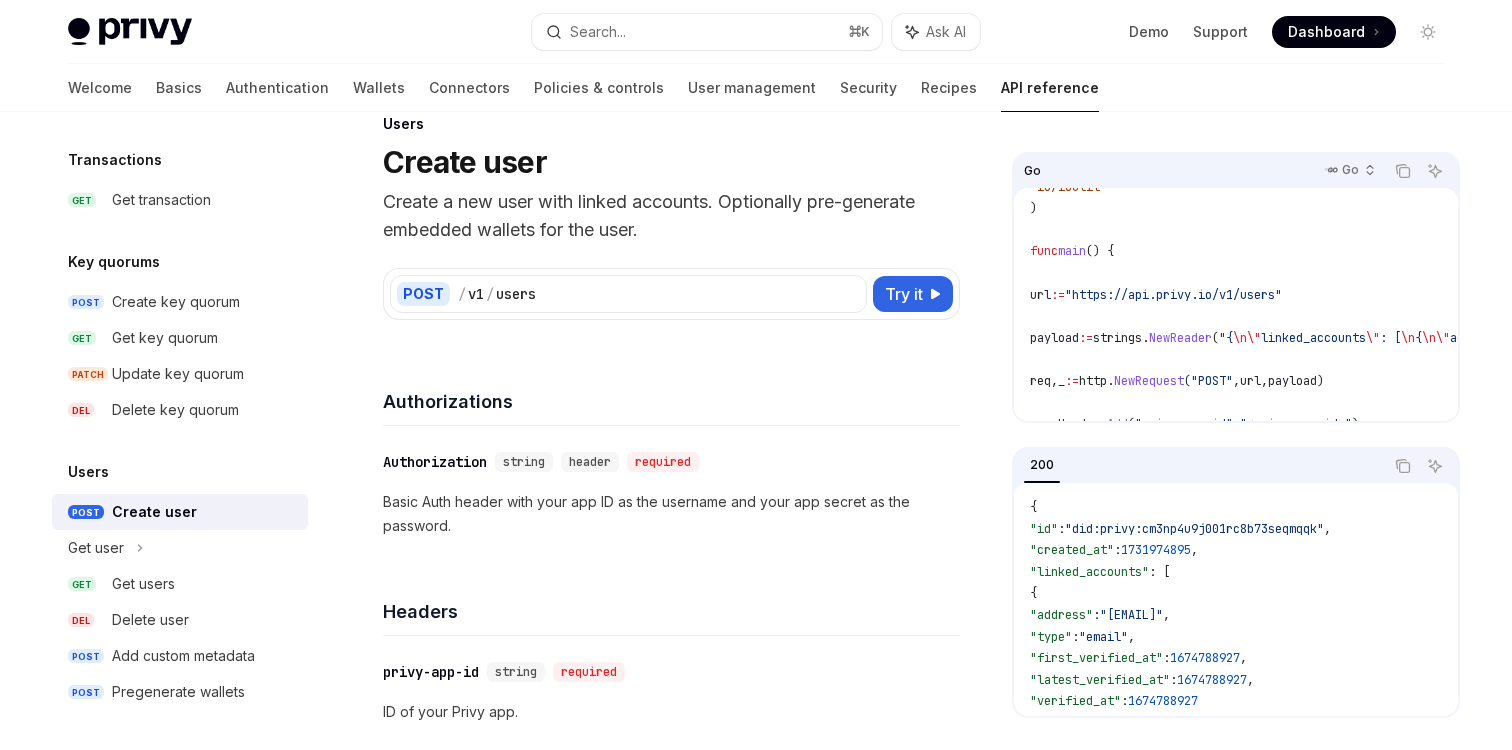 scroll, scrollTop: 180, scrollLeft: 0, axis: vertical 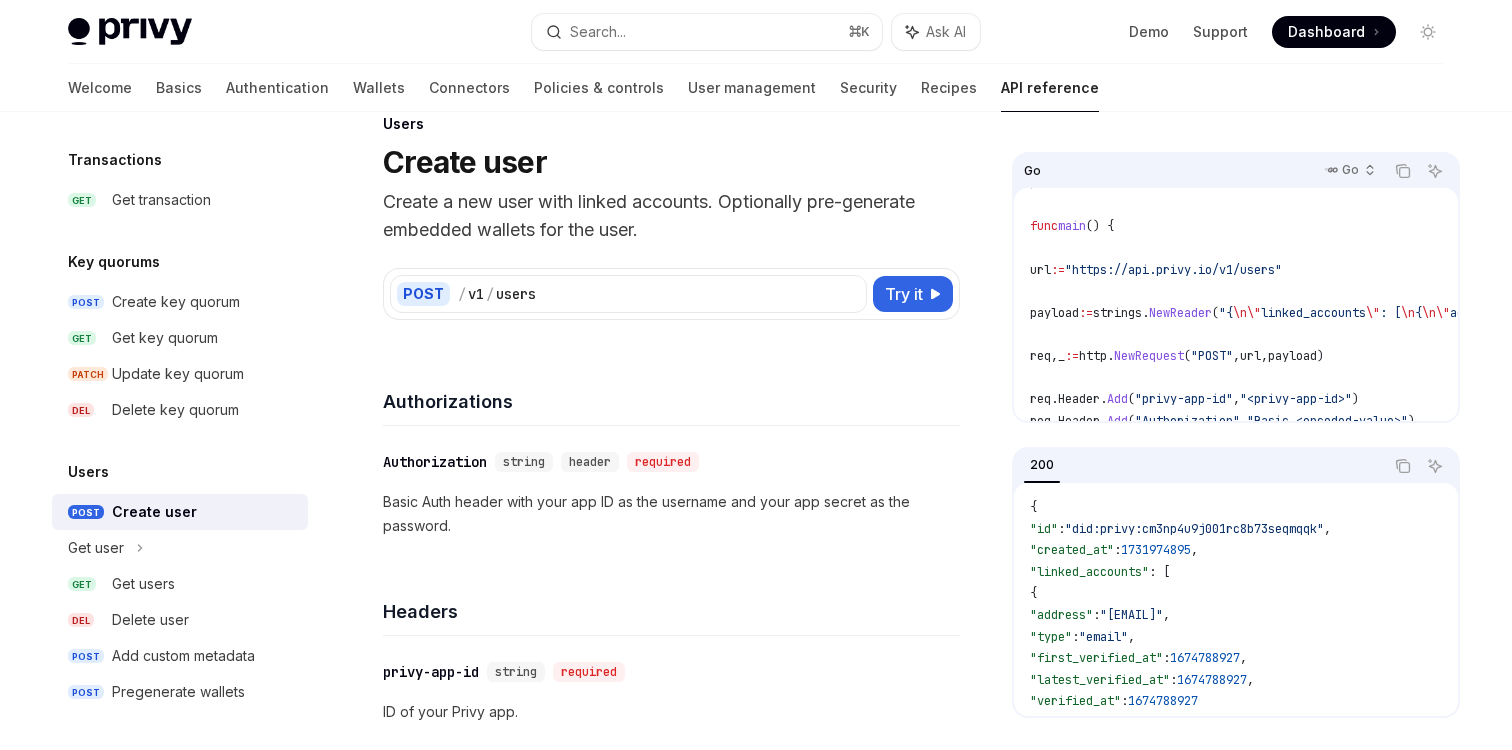 click on "." at bounding box center (1145, 313) 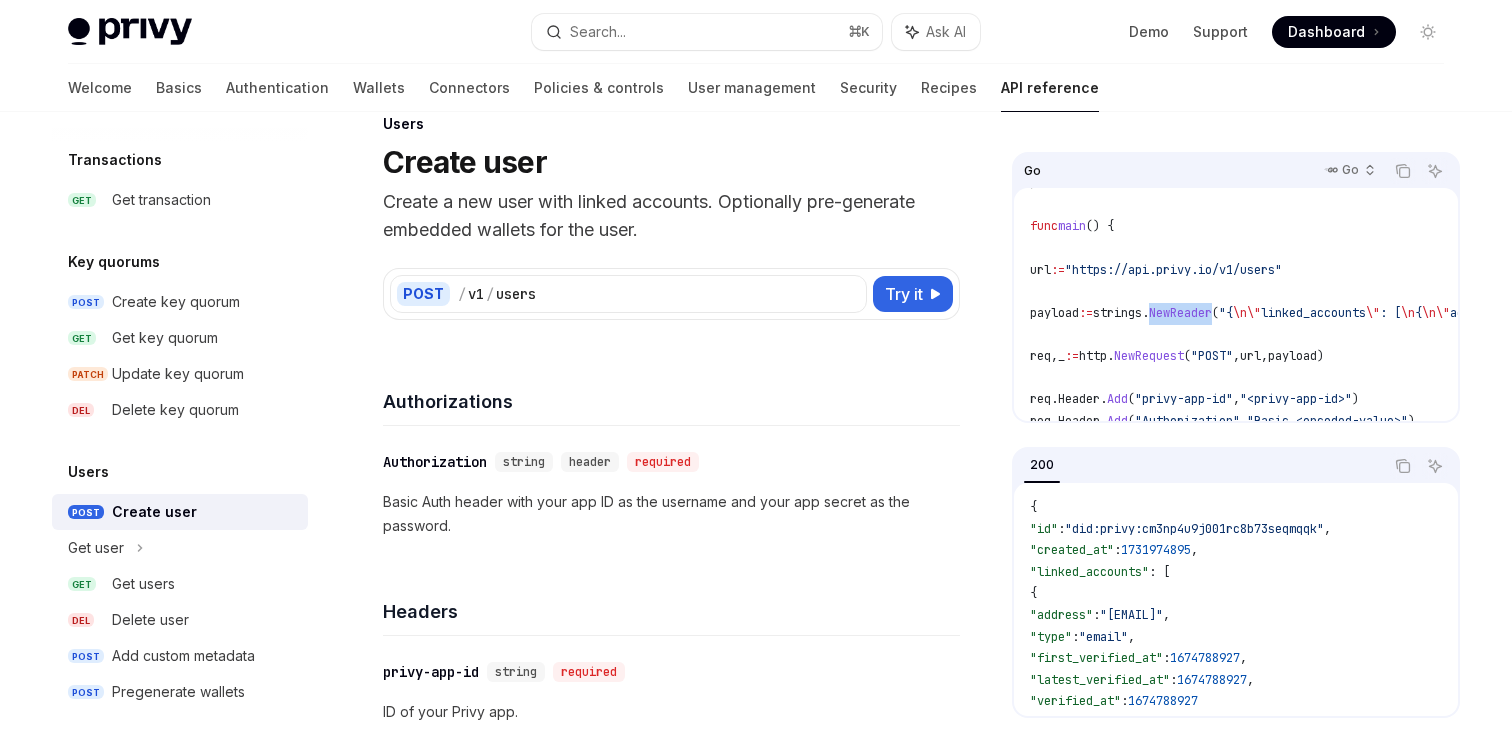 click on "." at bounding box center [1145, 313] 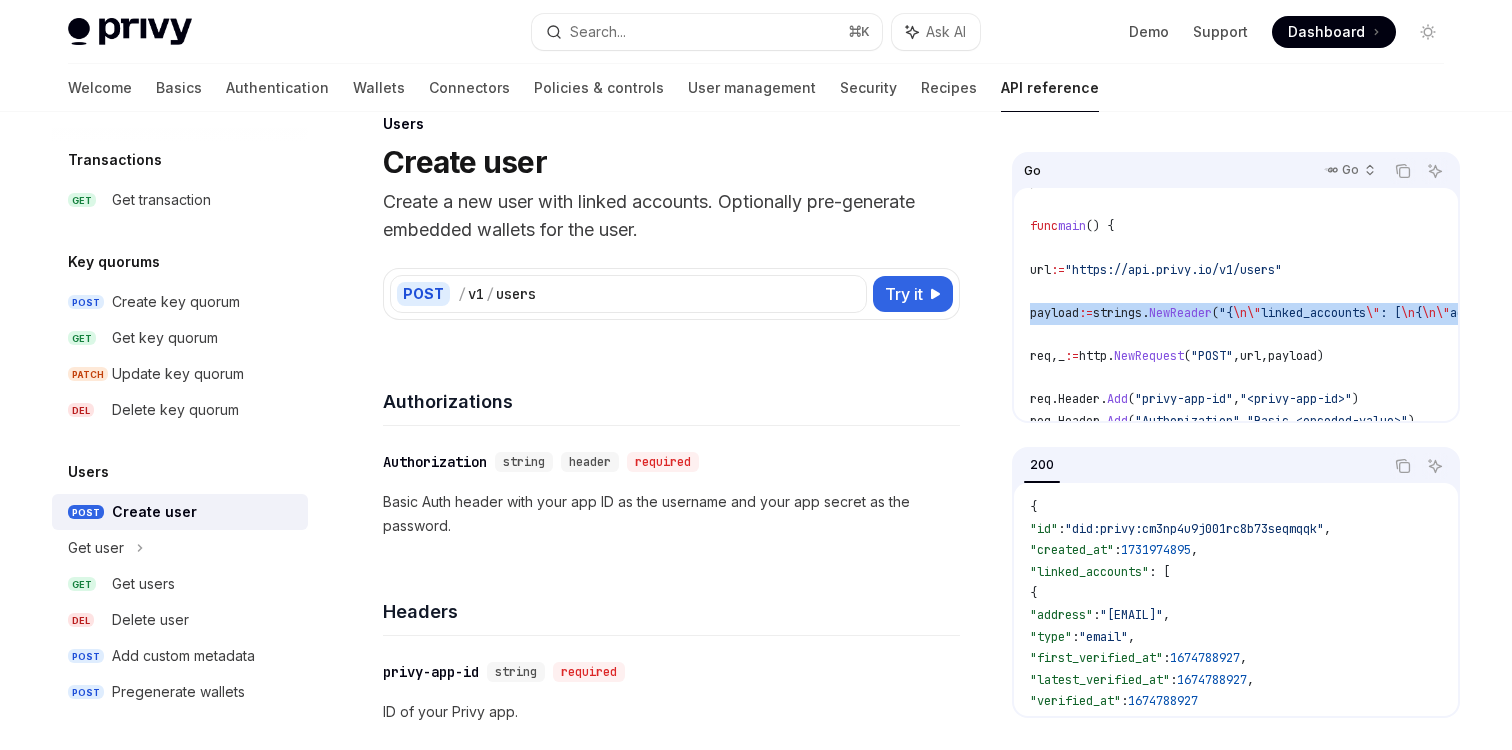 copy on "payload  :=  strings . NewReader ( "{ \n   \" linked_accounts \" : [ \n     { \n       \" address \" :  \" [EMAIL] \" , \n       \" type \" :  \" email \"\n     } \n   ] \n }" )" 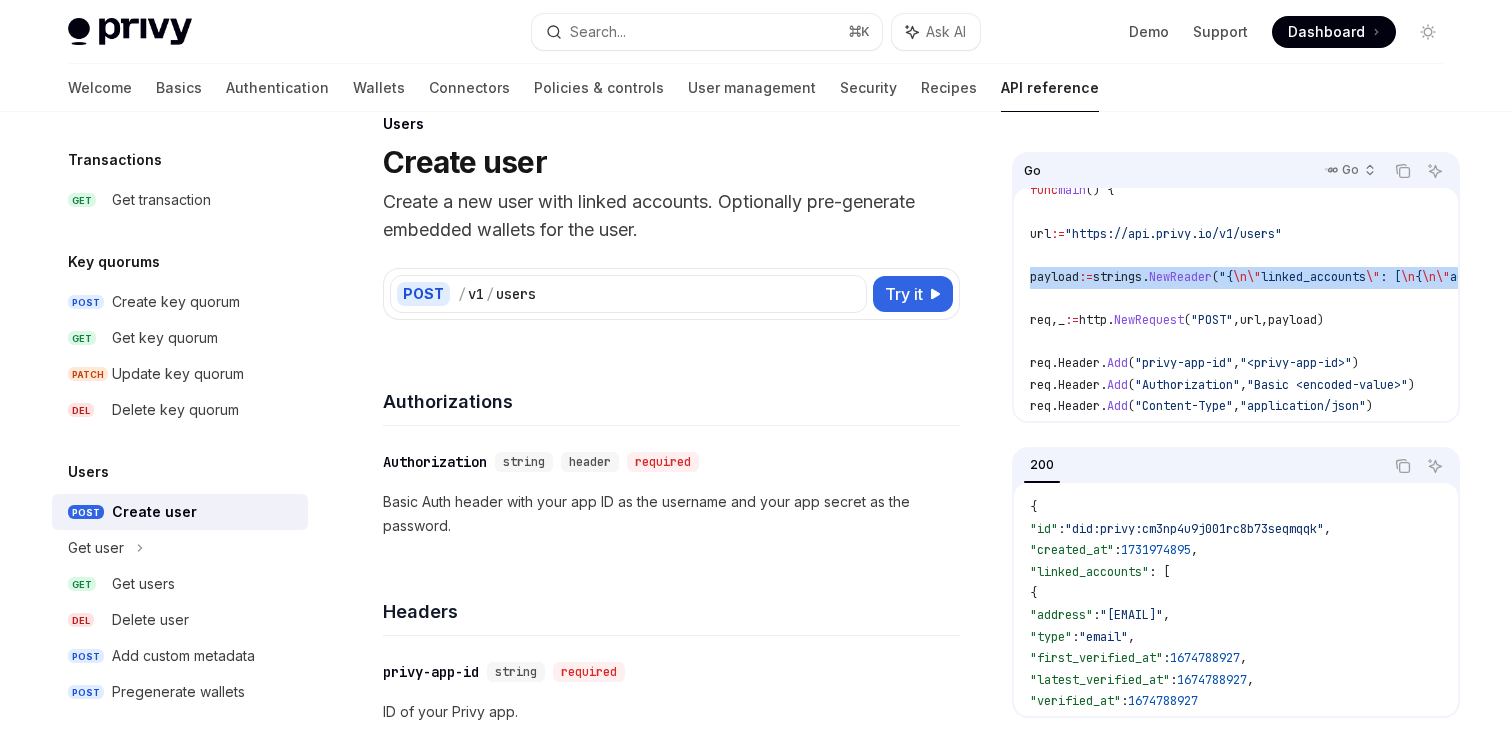 scroll, scrollTop: 211, scrollLeft: 0, axis: vertical 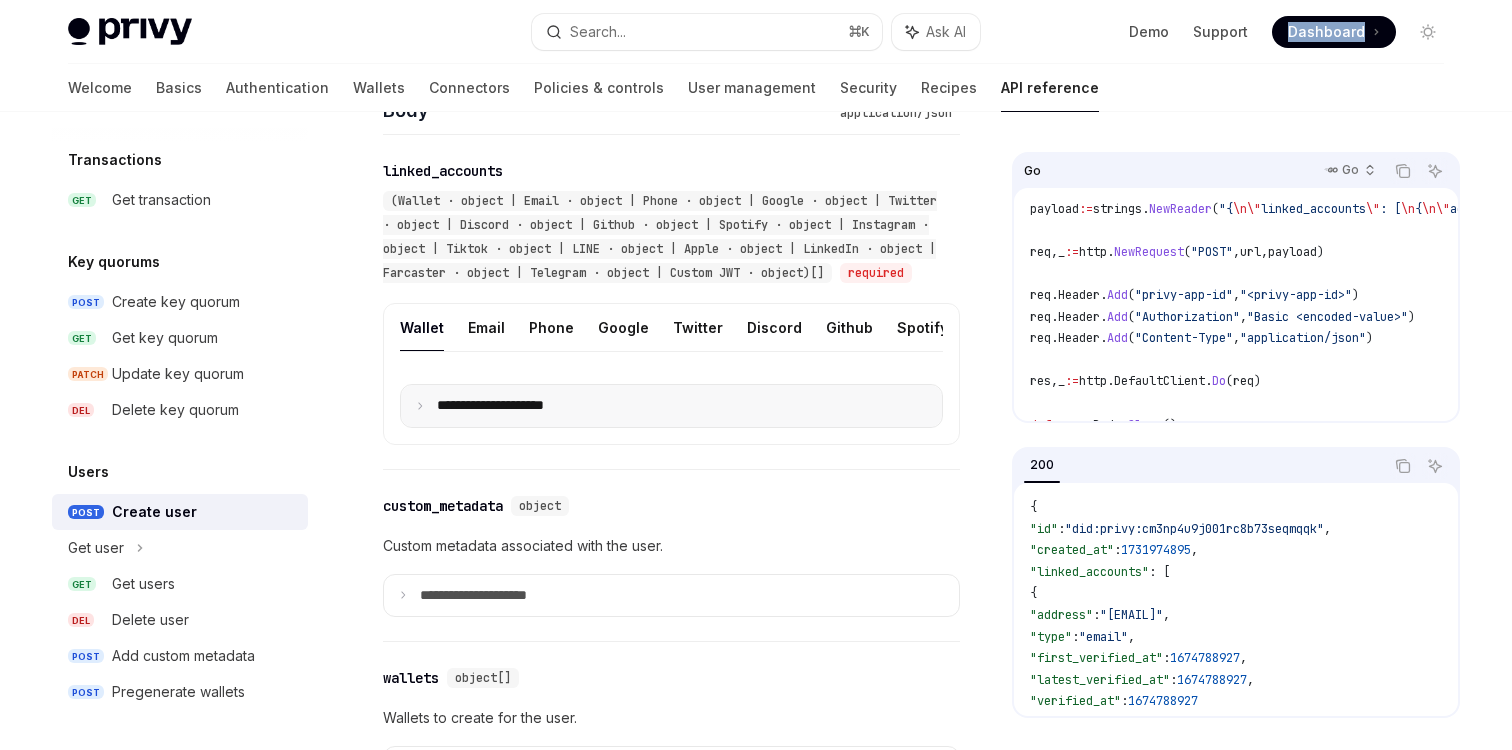 click on "**********" at bounding box center [671, 406] 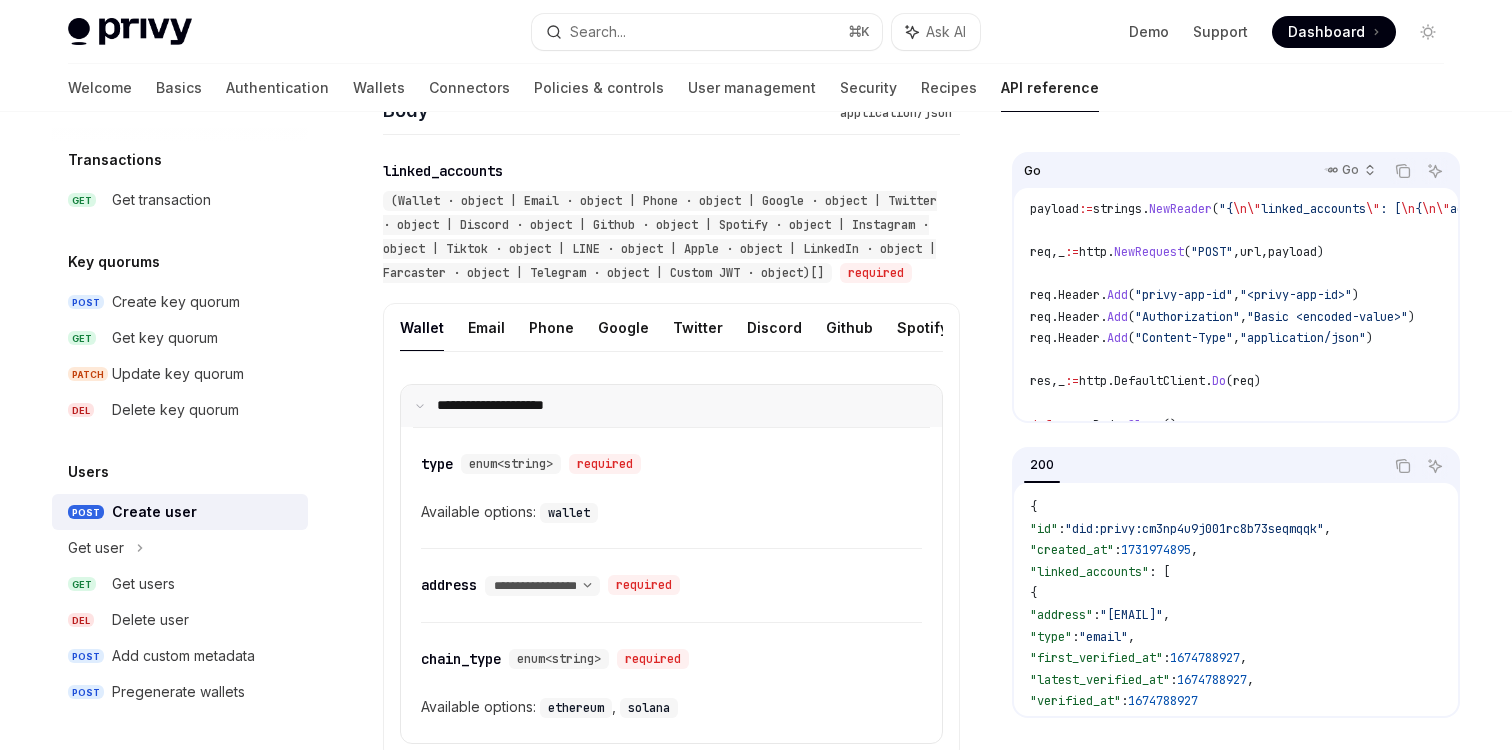 click on "**********" at bounding box center (671, 406) 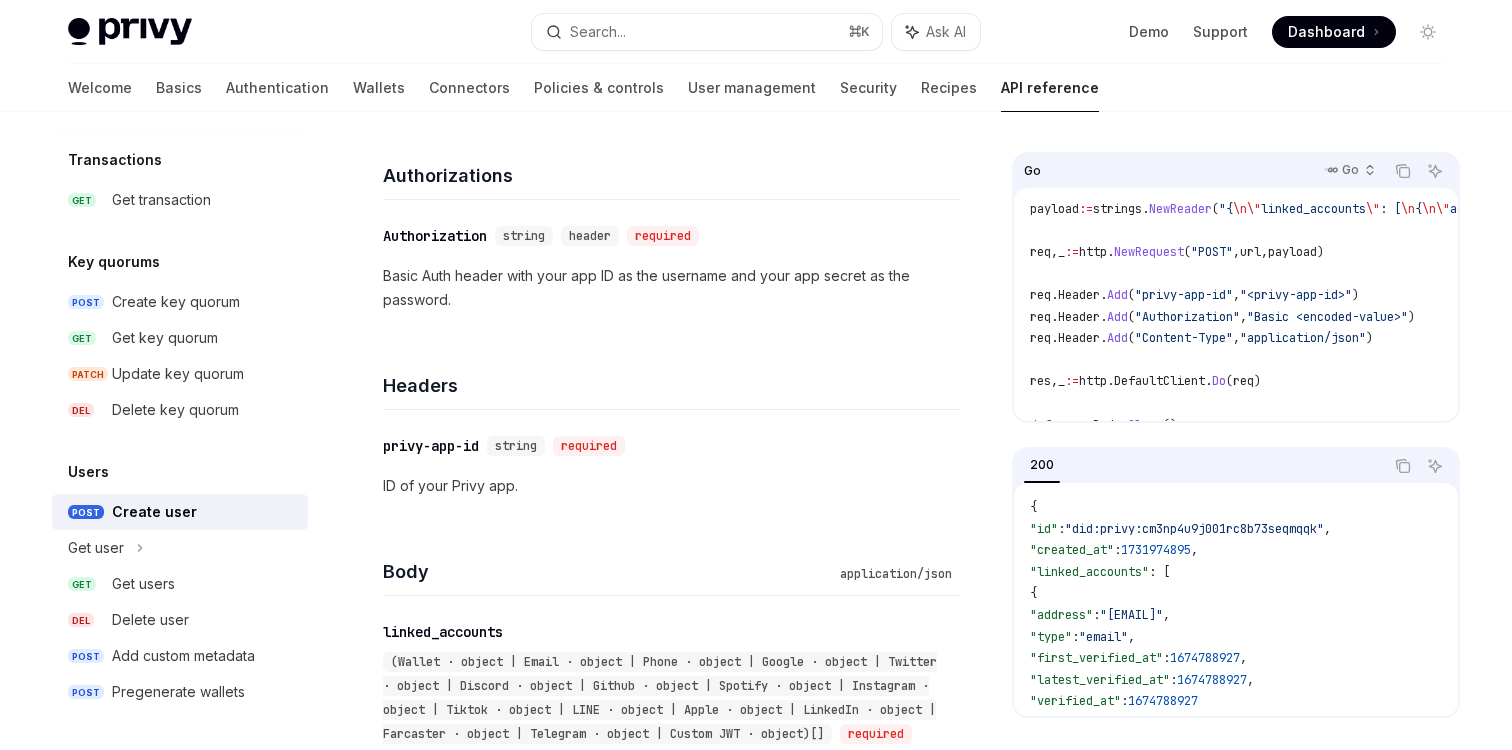 scroll, scrollTop: 231, scrollLeft: 0, axis: vertical 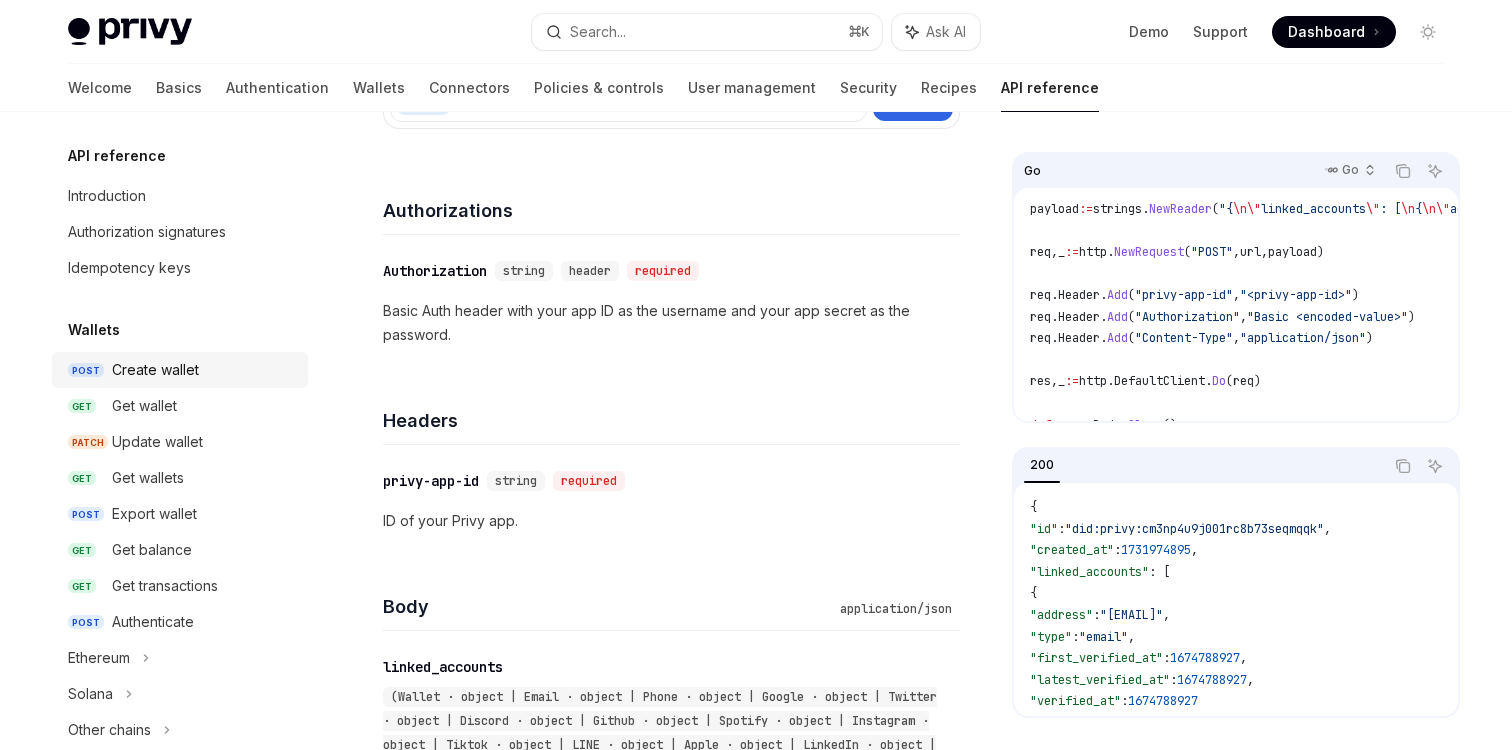 click on "Create wallet" at bounding box center [155, 370] 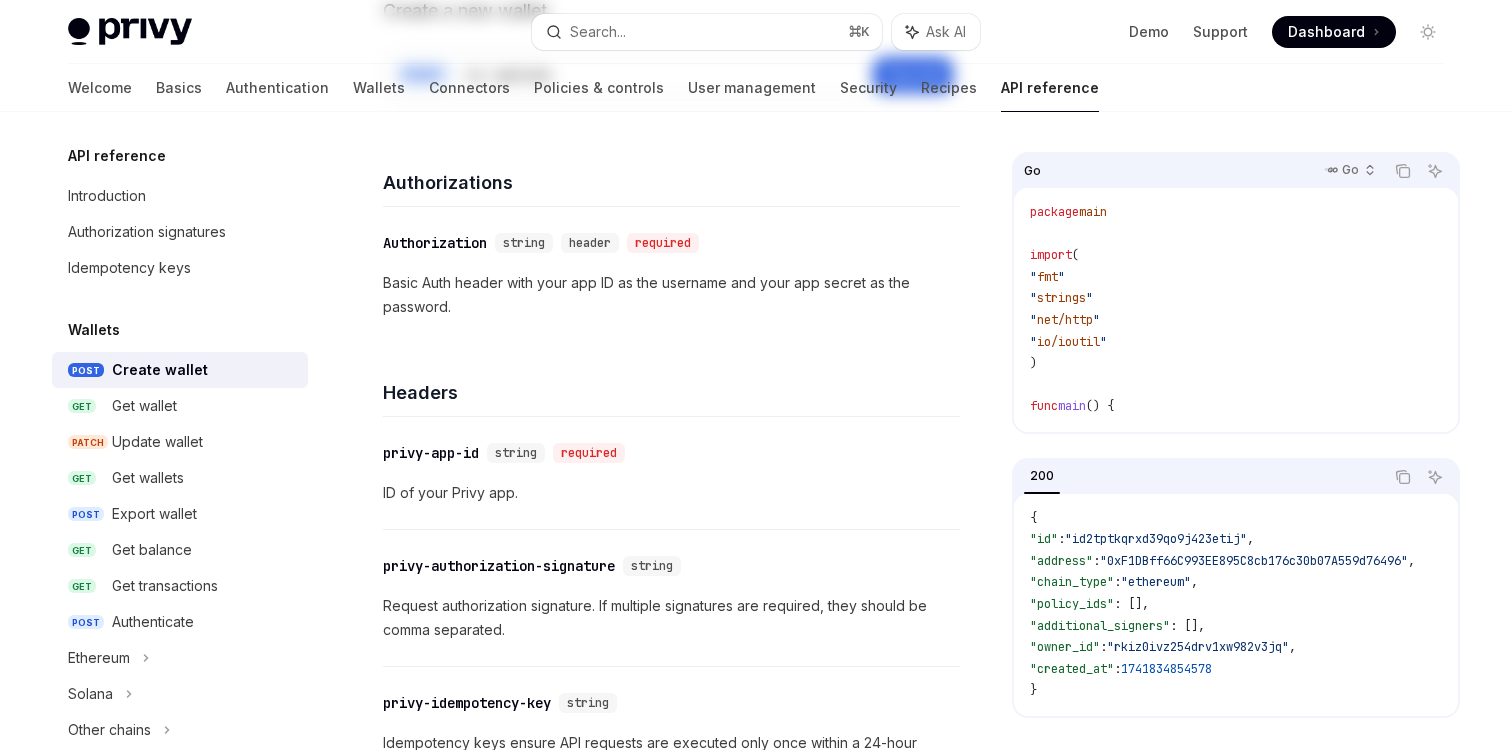 scroll, scrollTop: 0, scrollLeft: 0, axis: both 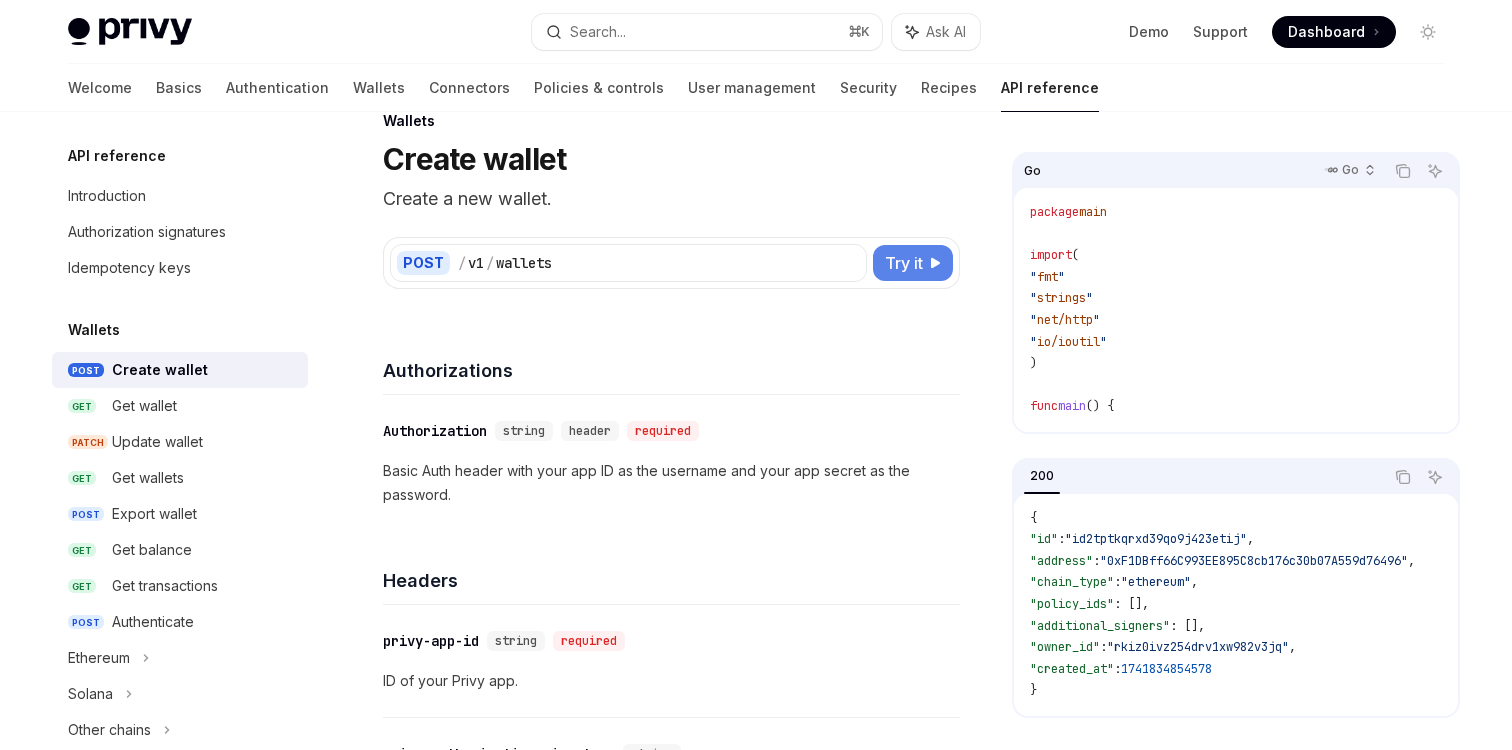 click on "Try it" at bounding box center (904, 263) 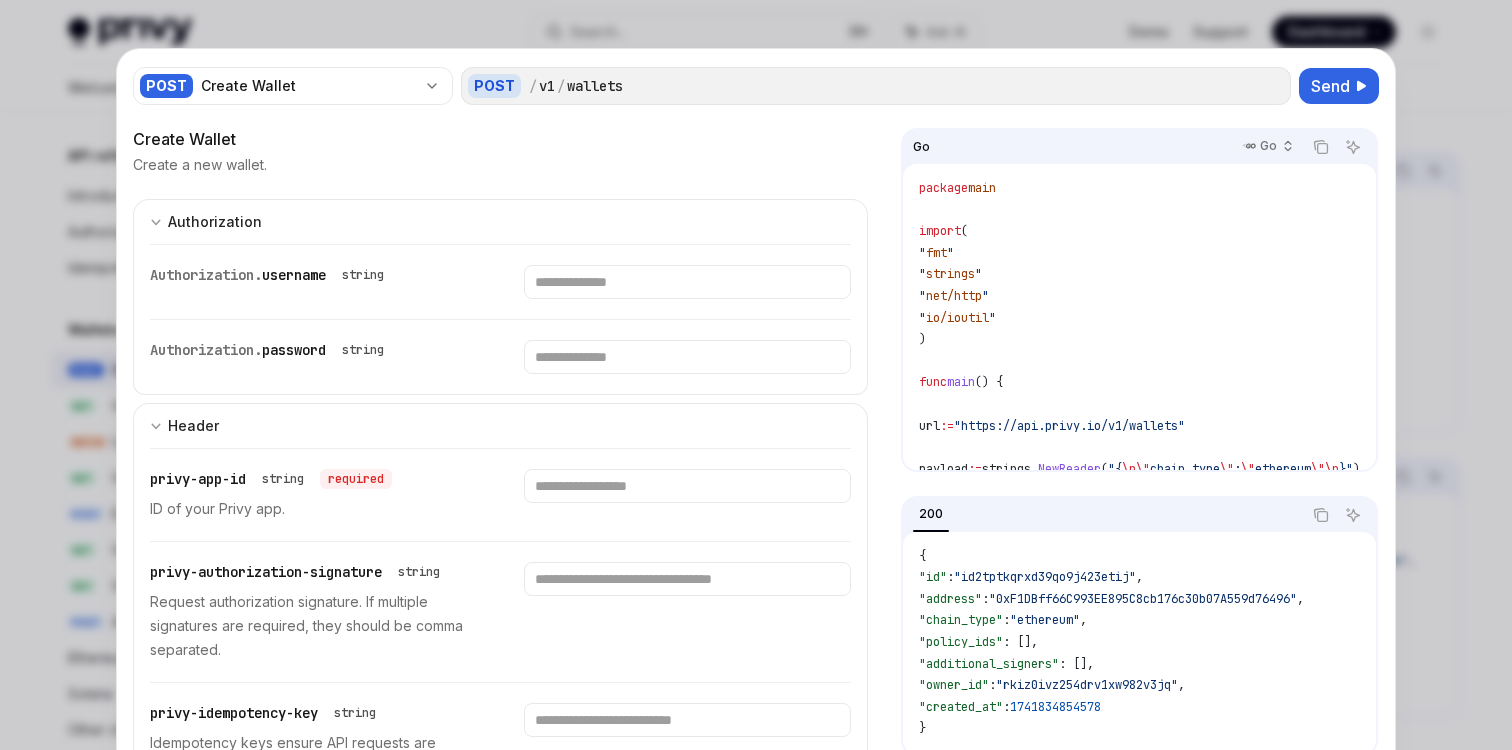 type 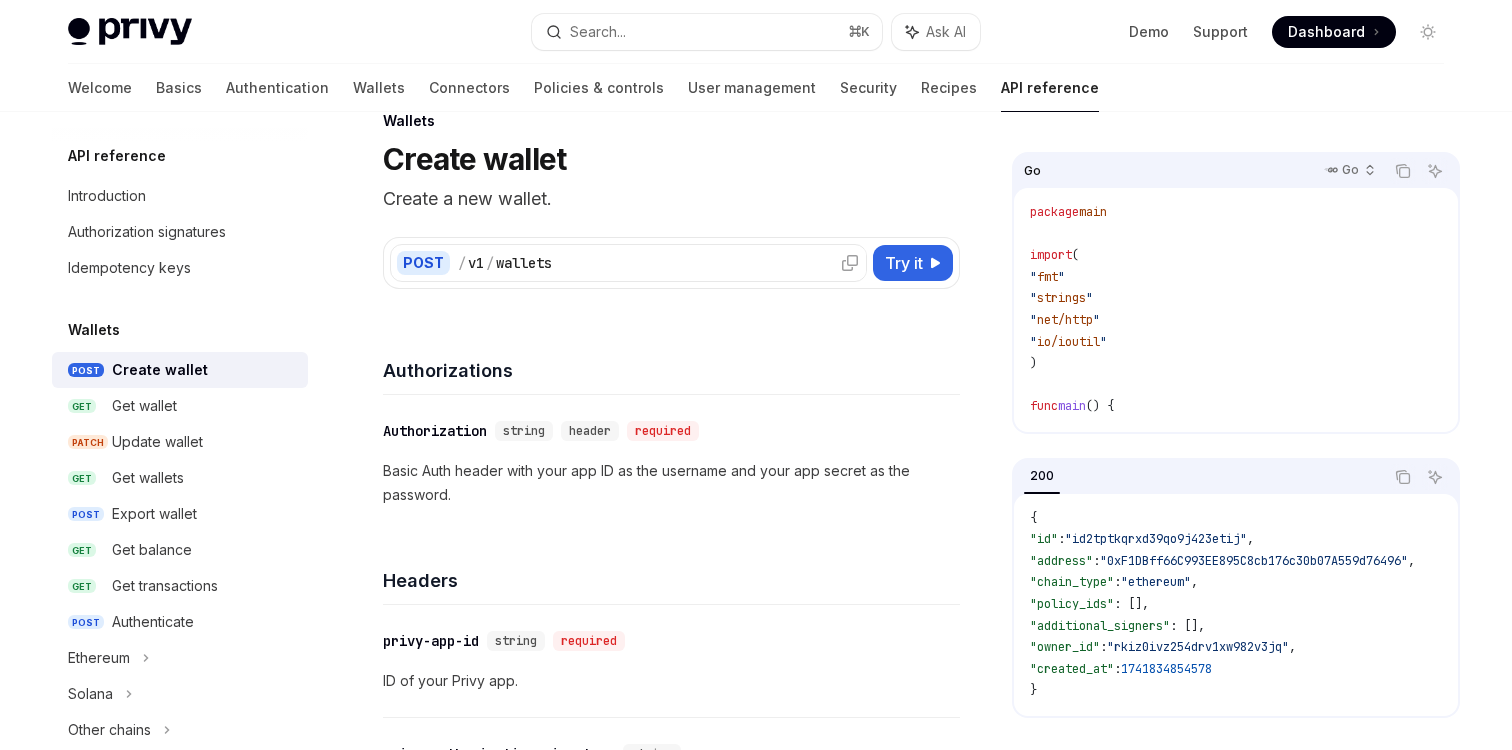 click 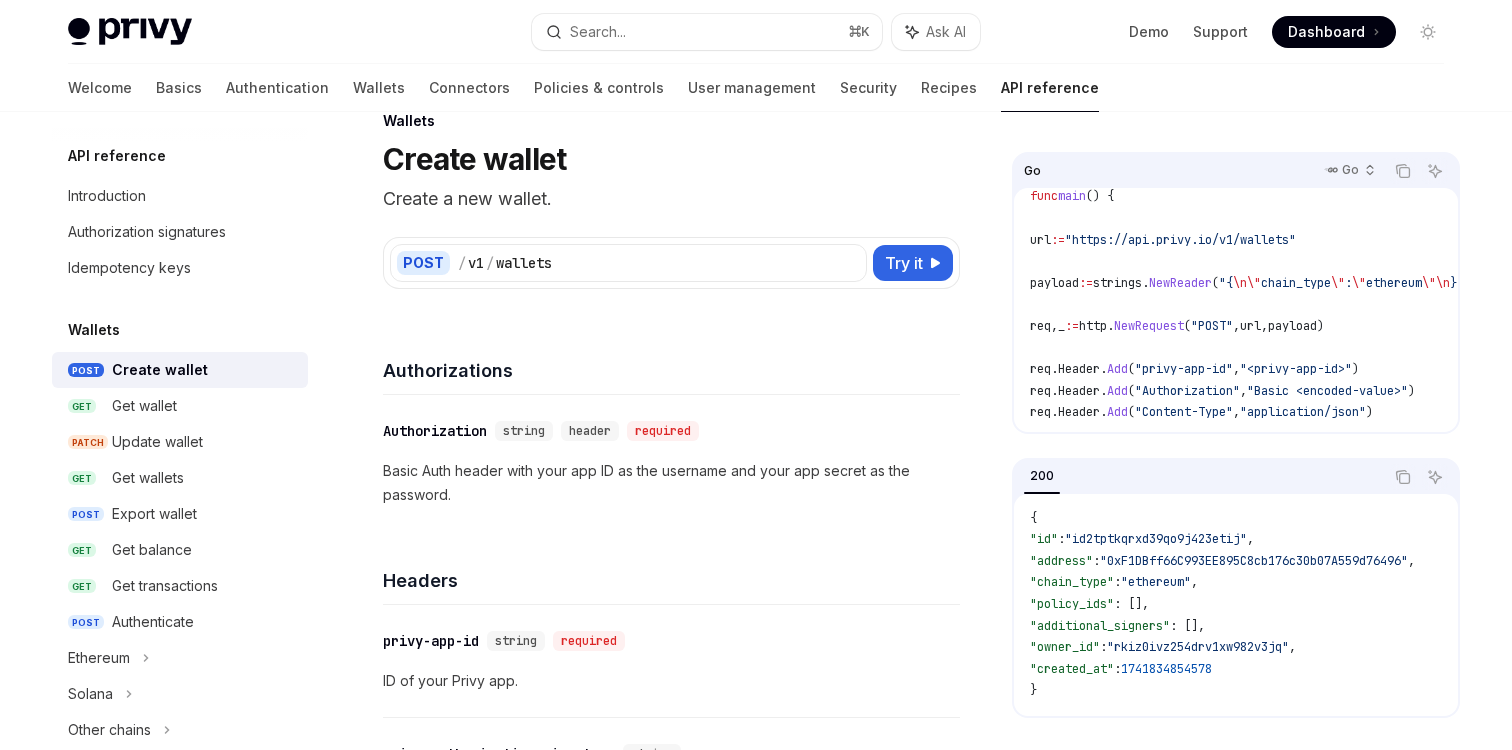 scroll, scrollTop: 215, scrollLeft: 0, axis: vertical 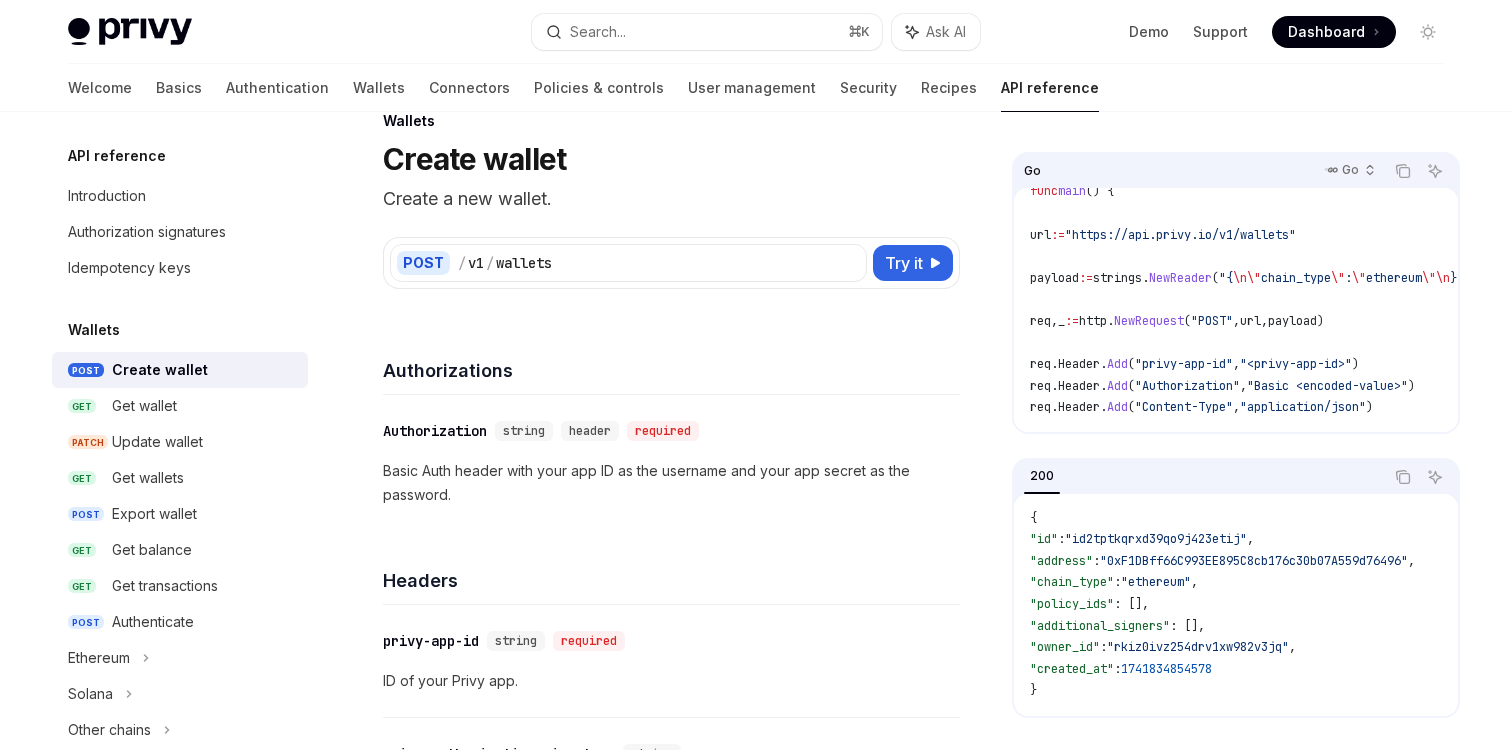 click on "NewReader" at bounding box center [1180, 278] 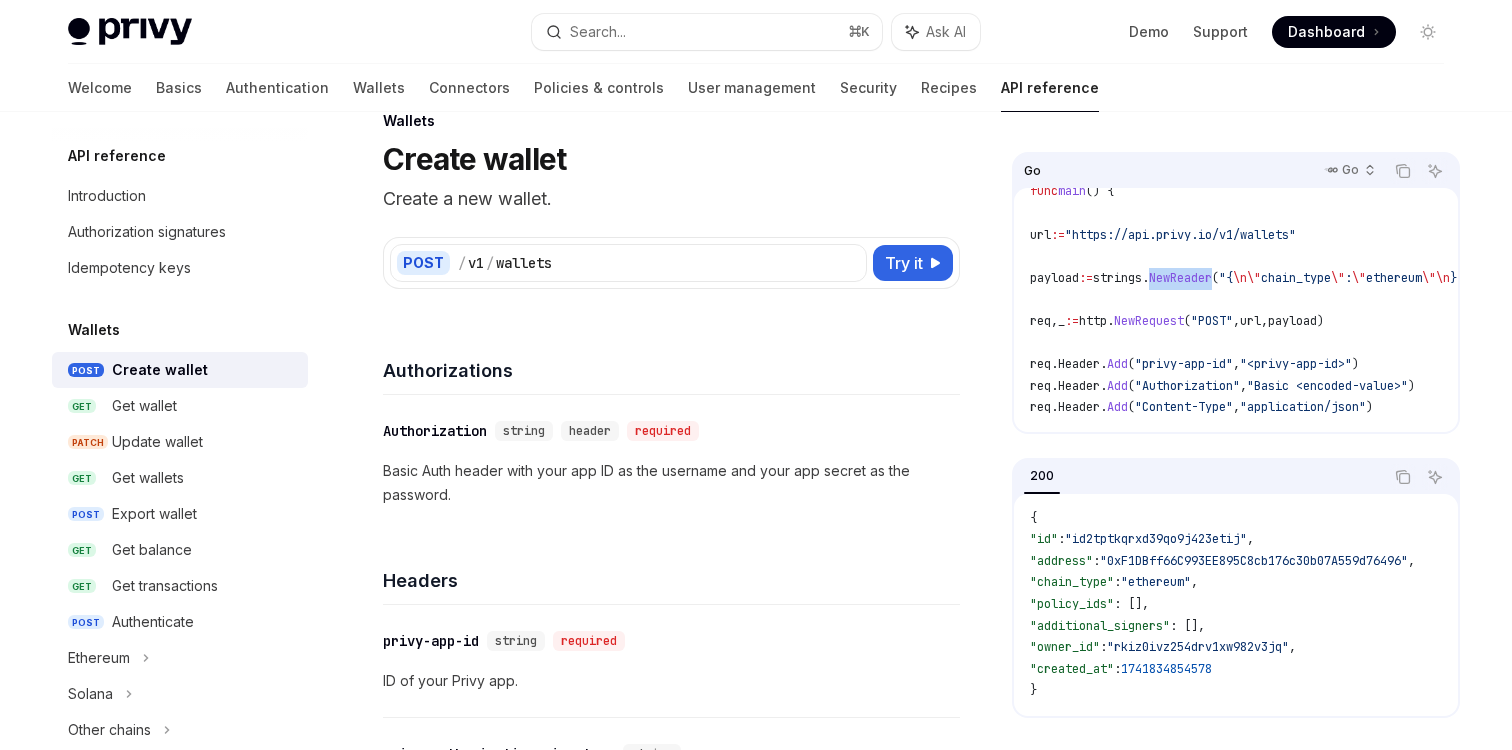 click on "NewReader" at bounding box center [1180, 278] 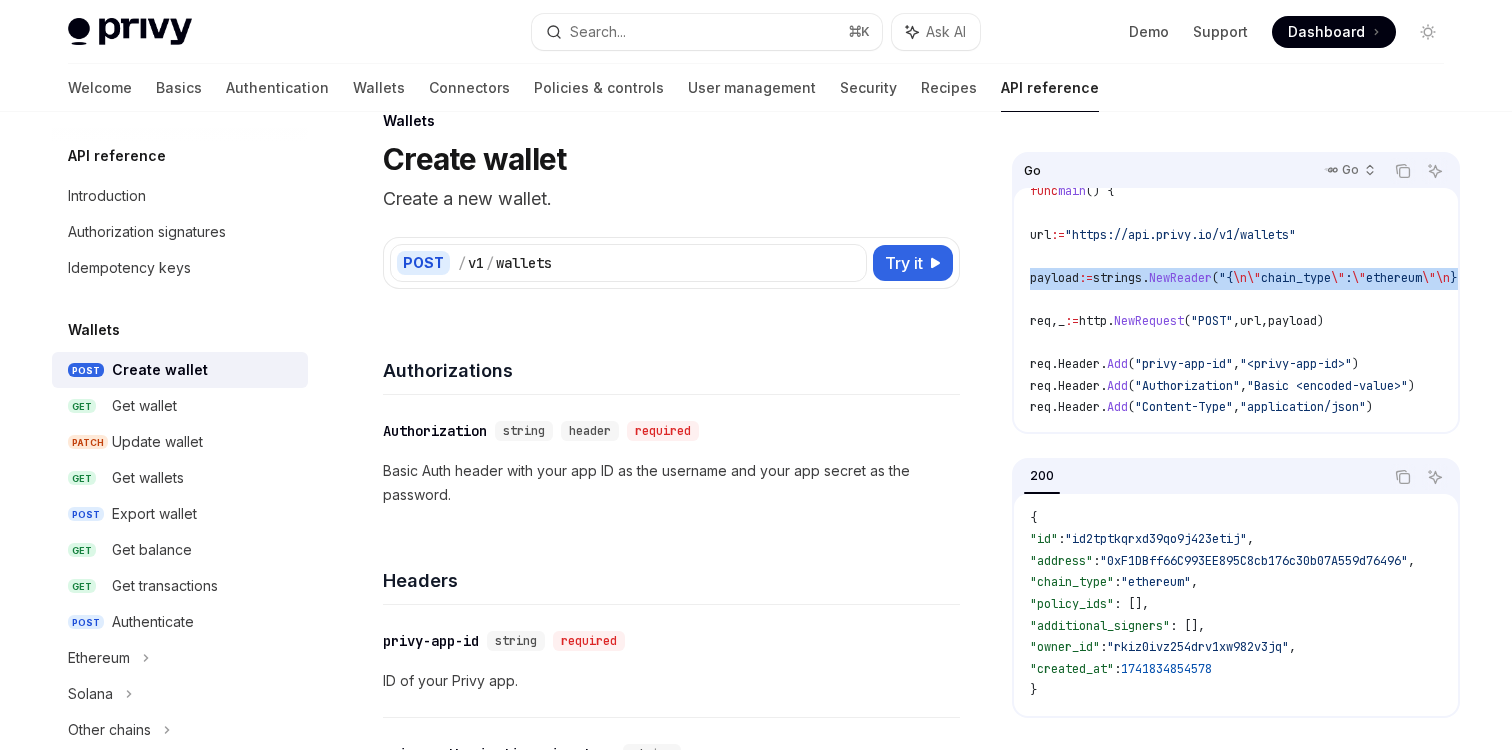 copy on "payload  :=  strings . NewReader ( "{ \n   \" chain_type \" :  \" ethereum \"\n }" )" 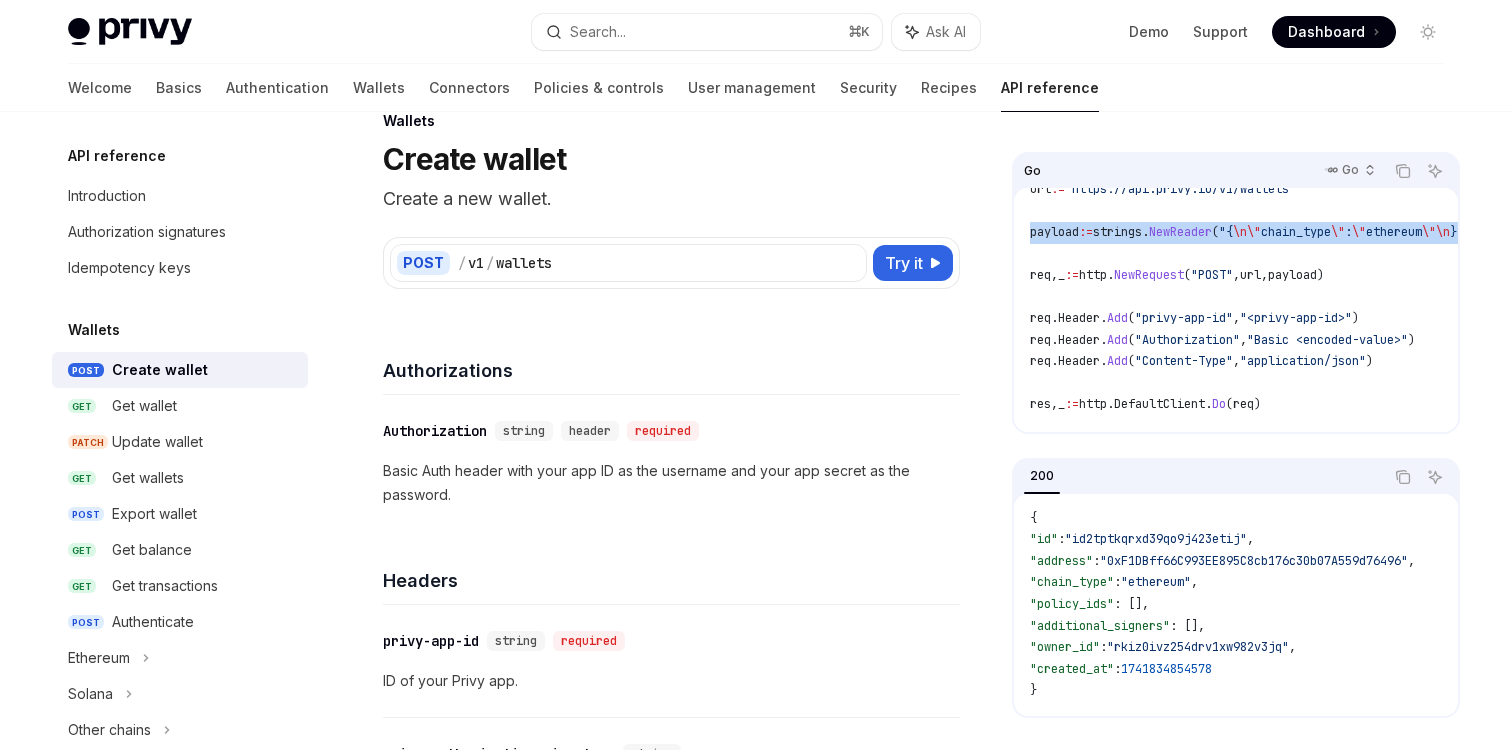 scroll, scrollTop: 263, scrollLeft: 0, axis: vertical 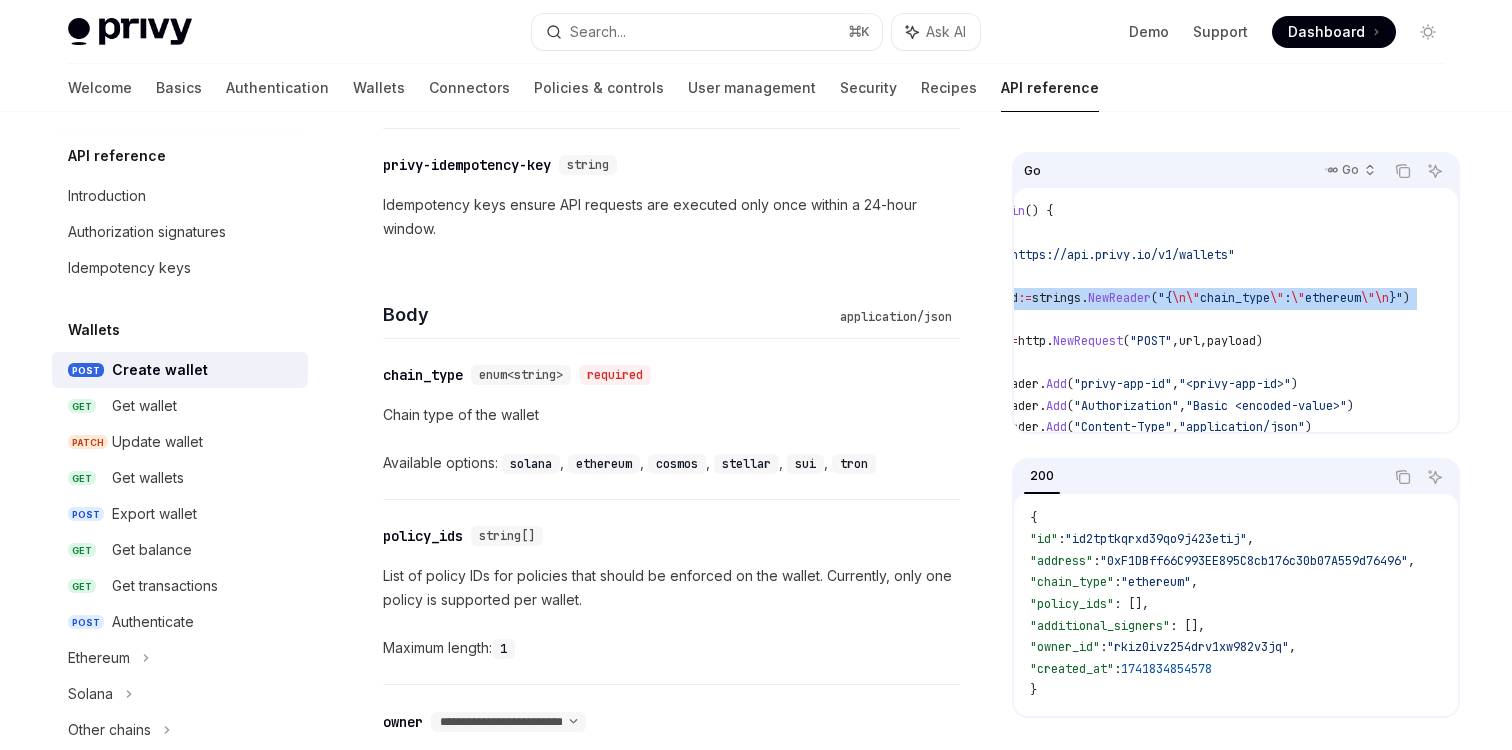 click on "solana" at bounding box center (531, 464) 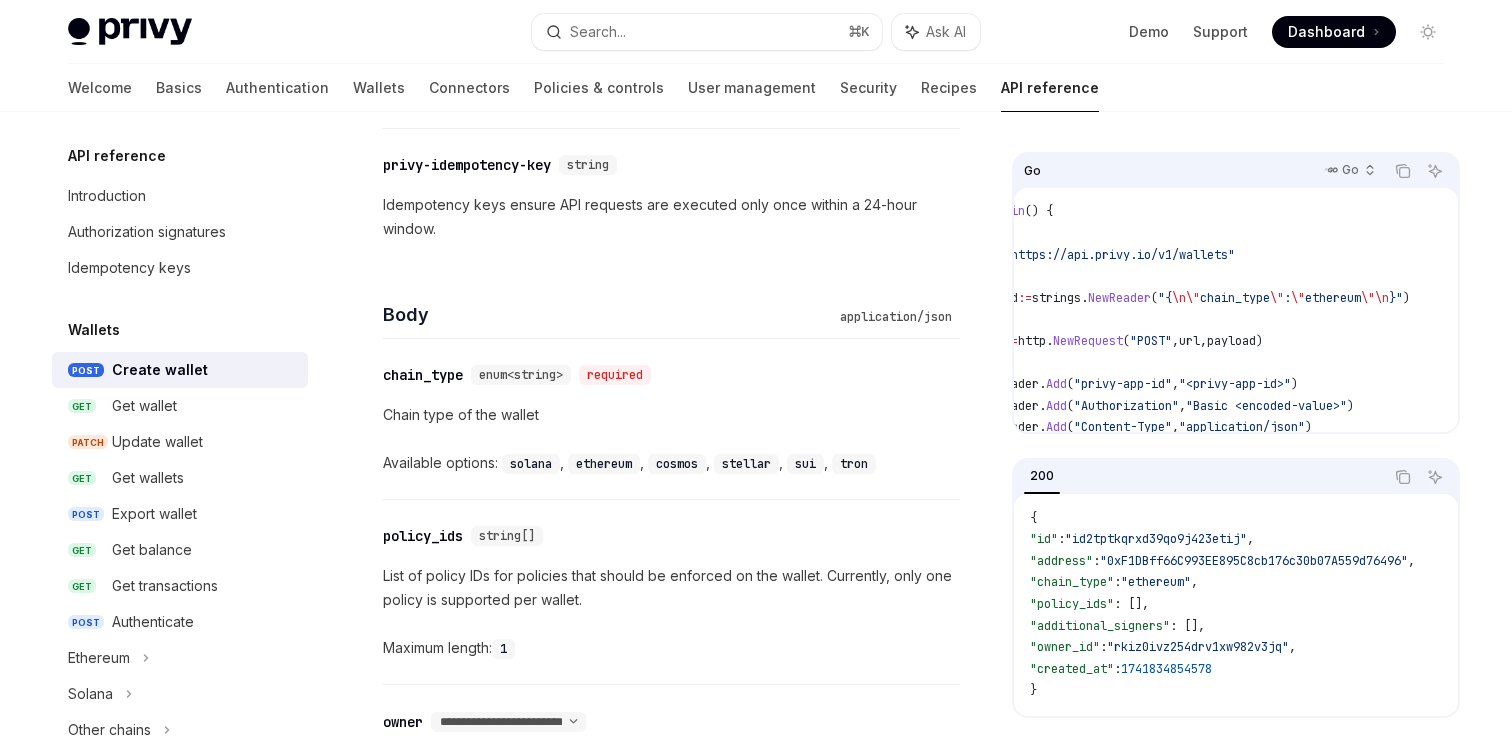 click on "solana" at bounding box center [531, 464] 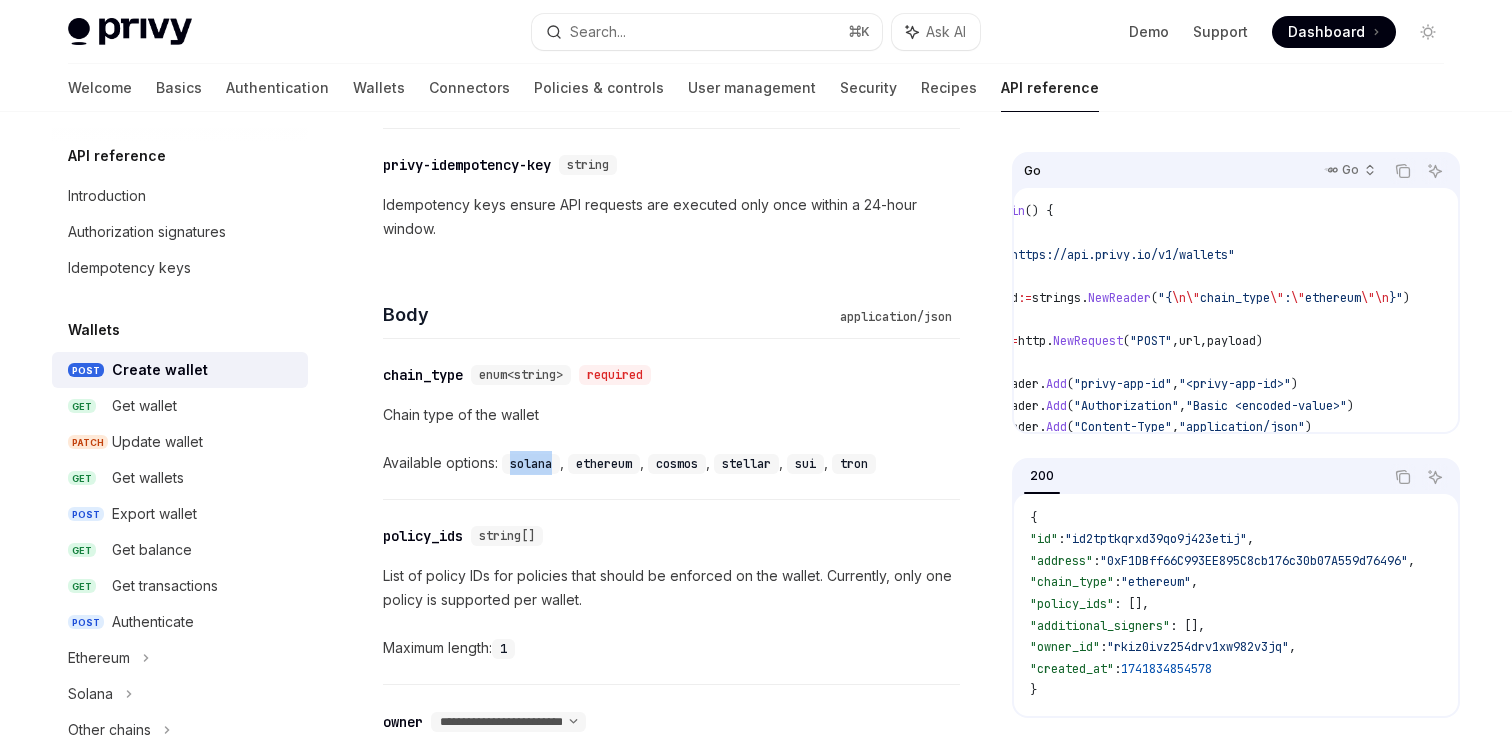 copy on "solana" 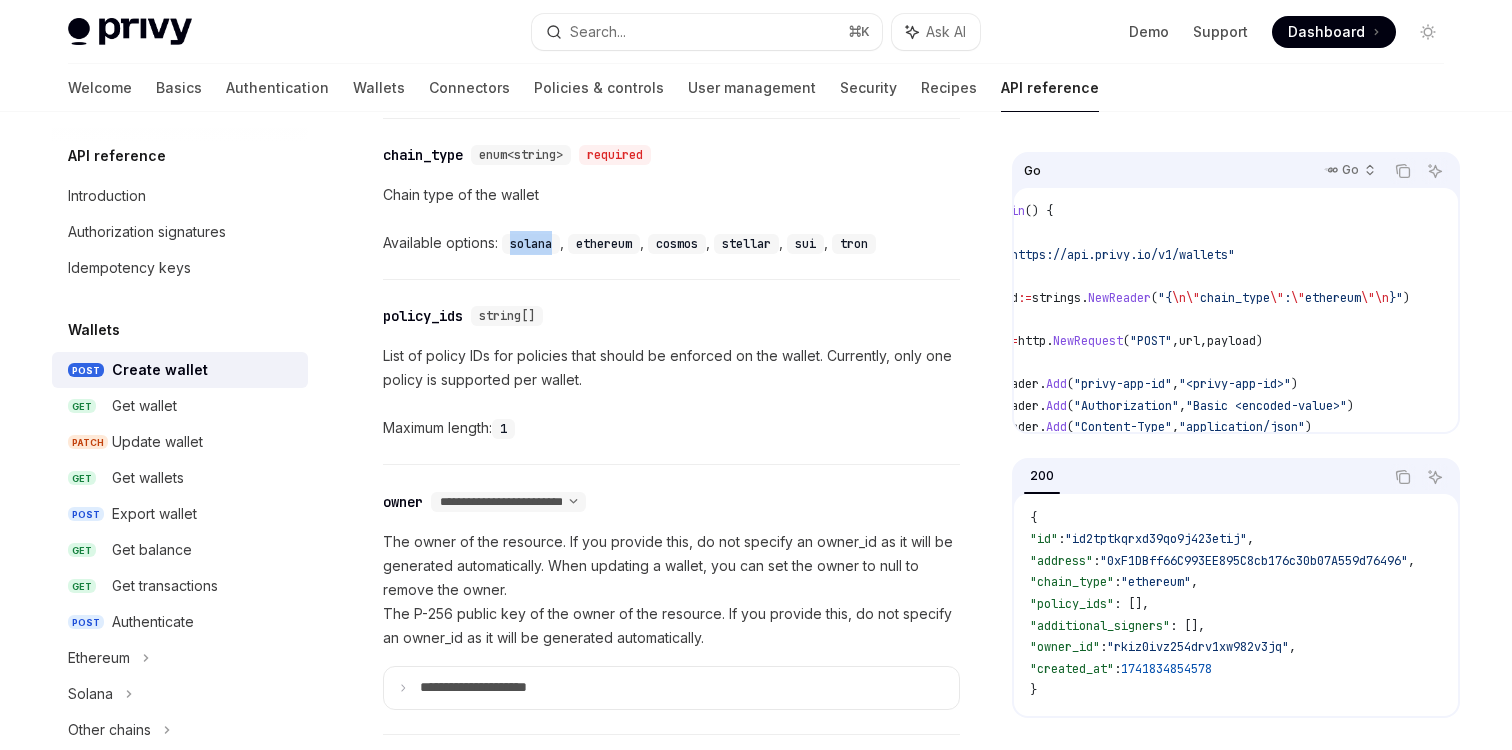 scroll, scrollTop: 1056, scrollLeft: 0, axis: vertical 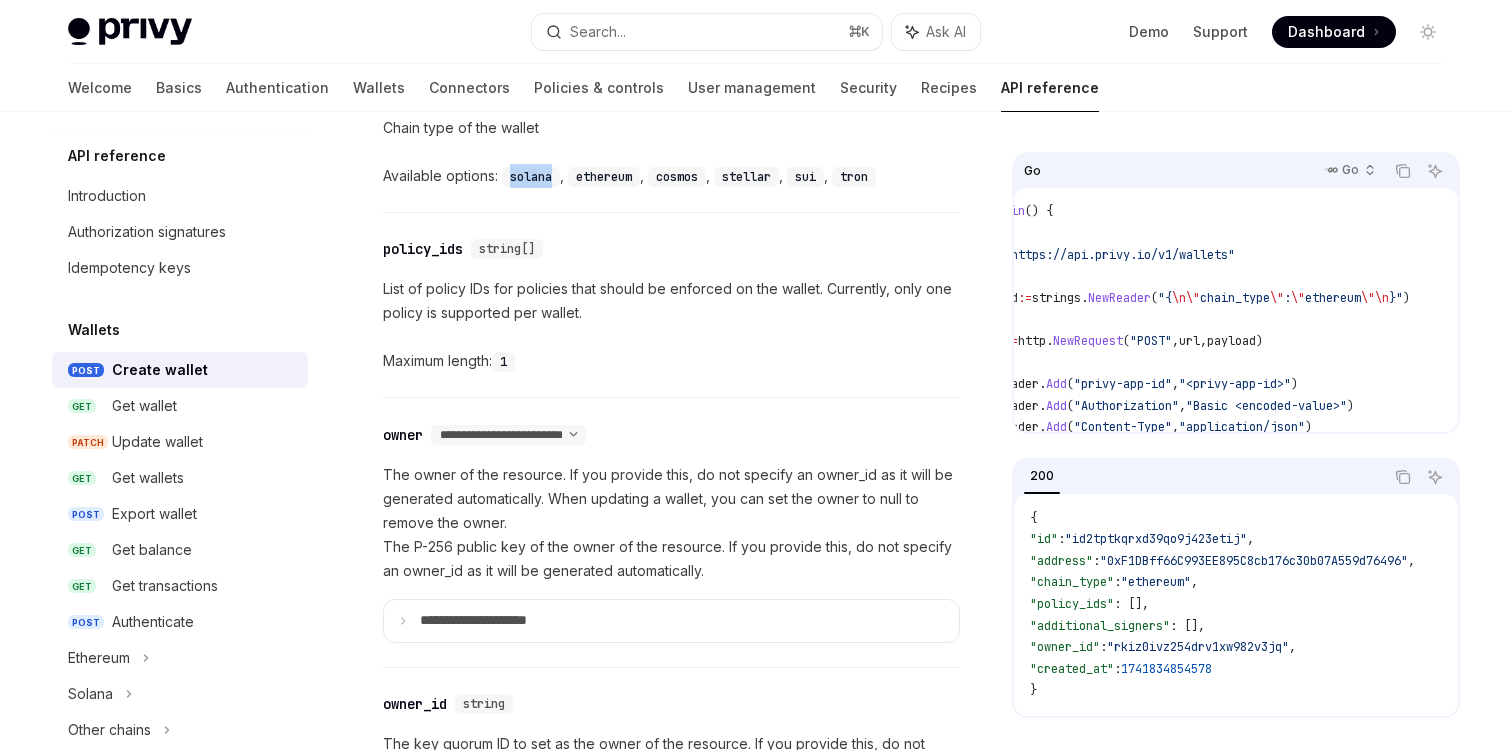 click on "The owner of the resource. If you provide this, do not specify an owner_id as it will be generated automatically. When updating a wallet, you can set the owner to null to remove the owner.
The P-256 public key of the owner of the resource. If you provide this, do not specify an owner_id as it will be generated automatically." at bounding box center (671, 523) 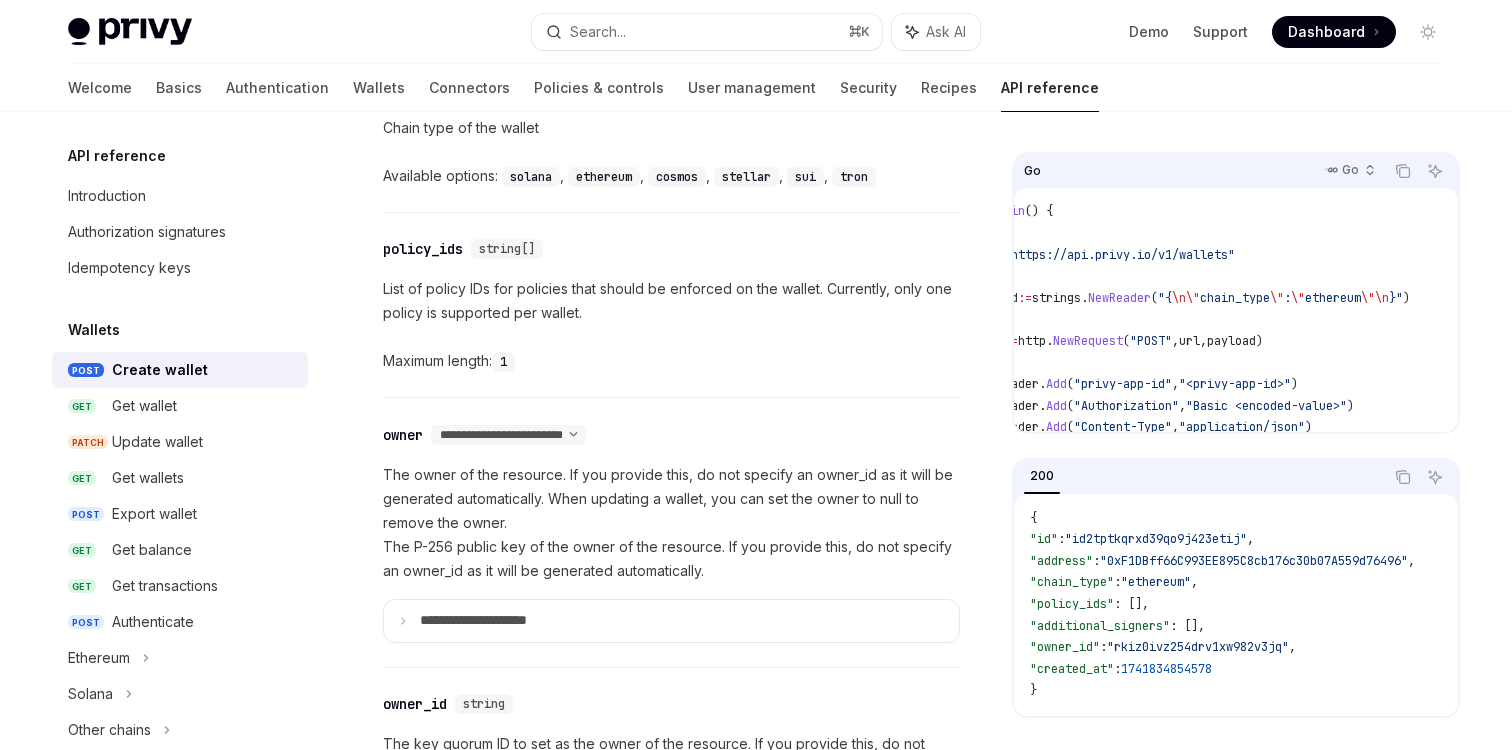 click on "The owner of the resource. If you provide this, do not specify an owner_id as it will be generated automatically. When updating a wallet, you can set the owner to null to remove the owner.
The P-256 public key of the owner of the resource. If you provide this, do not specify an owner_id as it will be generated automatically." at bounding box center (671, 523) 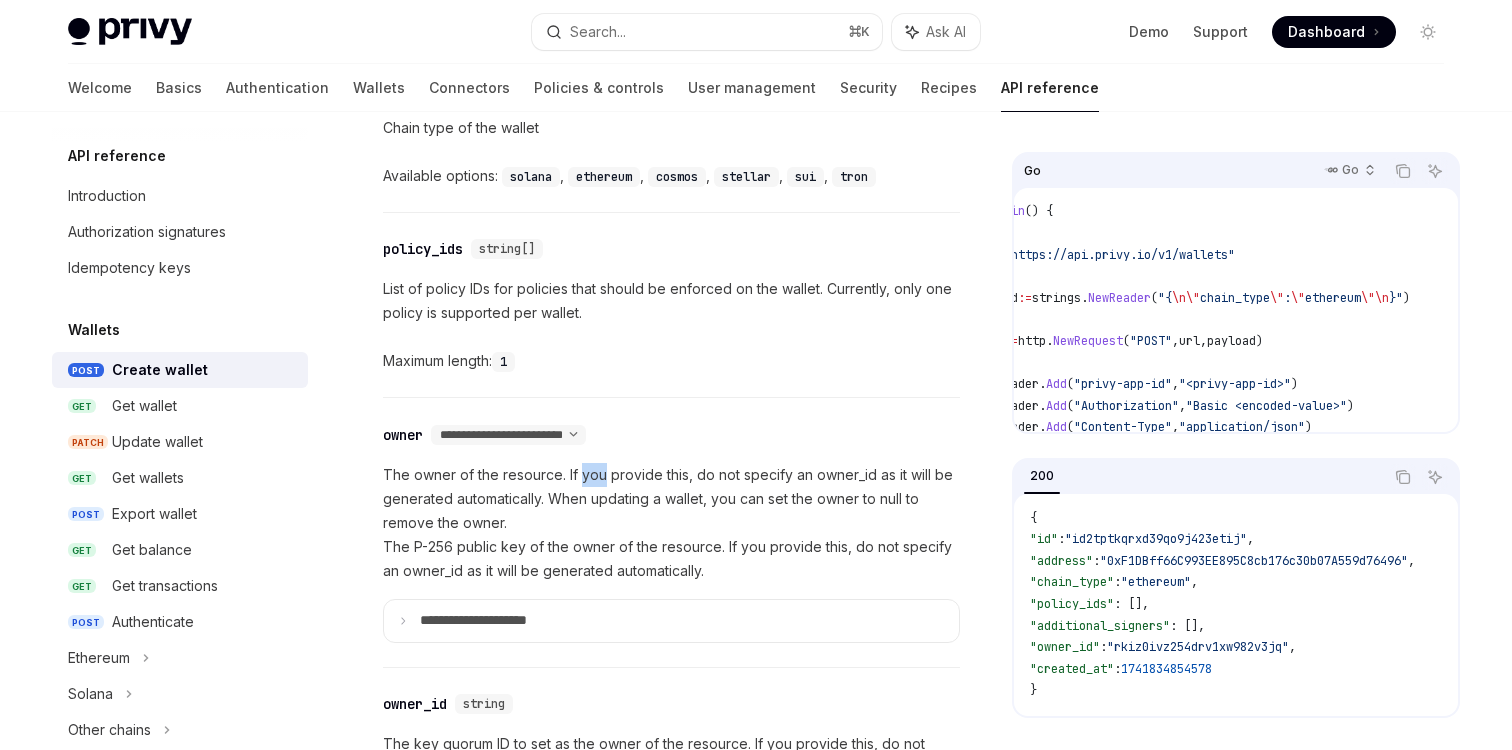 click on "The owner of the resource. If you provide this, do not specify an owner_id as it will be generated automatically. When updating a wallet, you can set the owner to null to remove the owner.
The P-256 public key of the owner of the resource. If you provide this, do not specify an owner_id as it will be generated automatically." at bounding box center [671, 523] 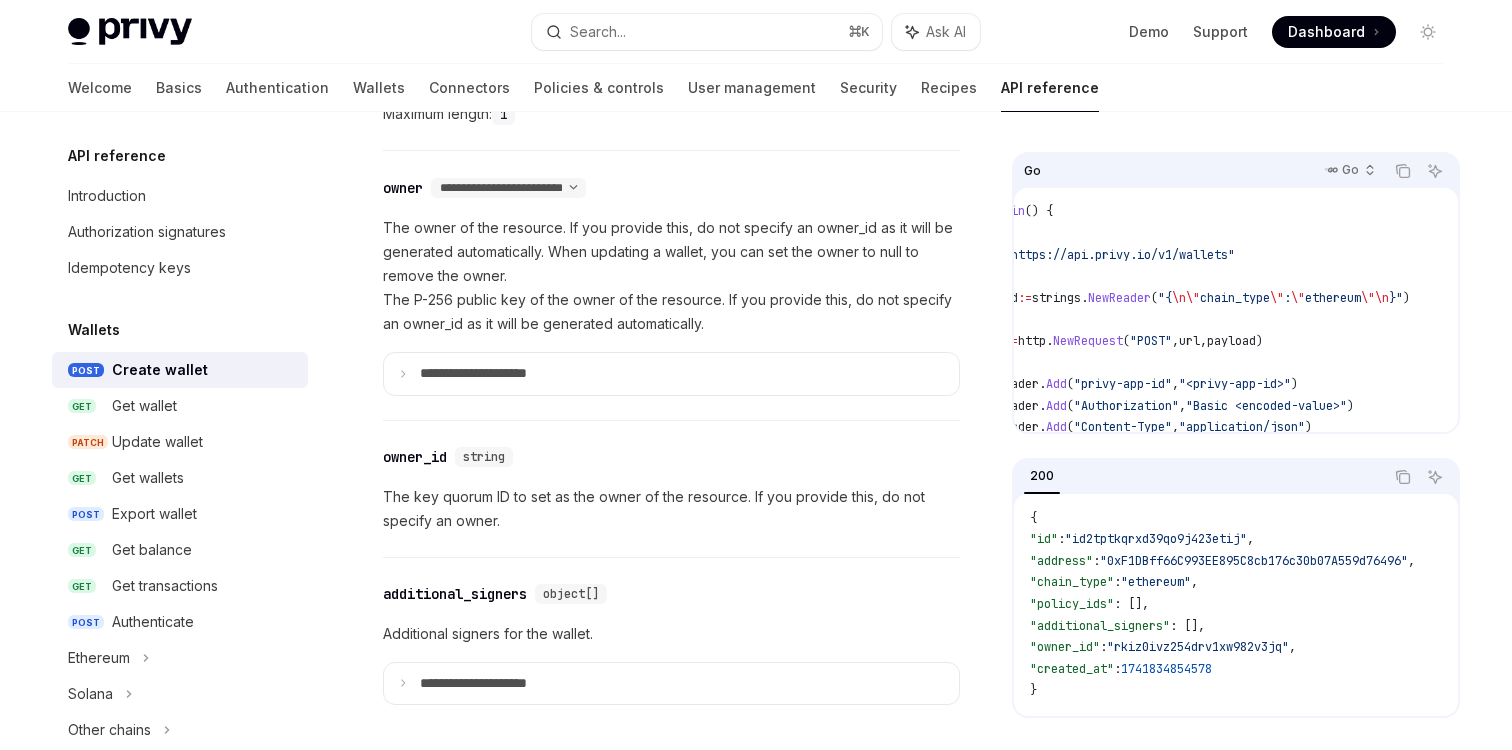 scroll, scrollTop: 1253, scrollLeft: 0, axis: vertical 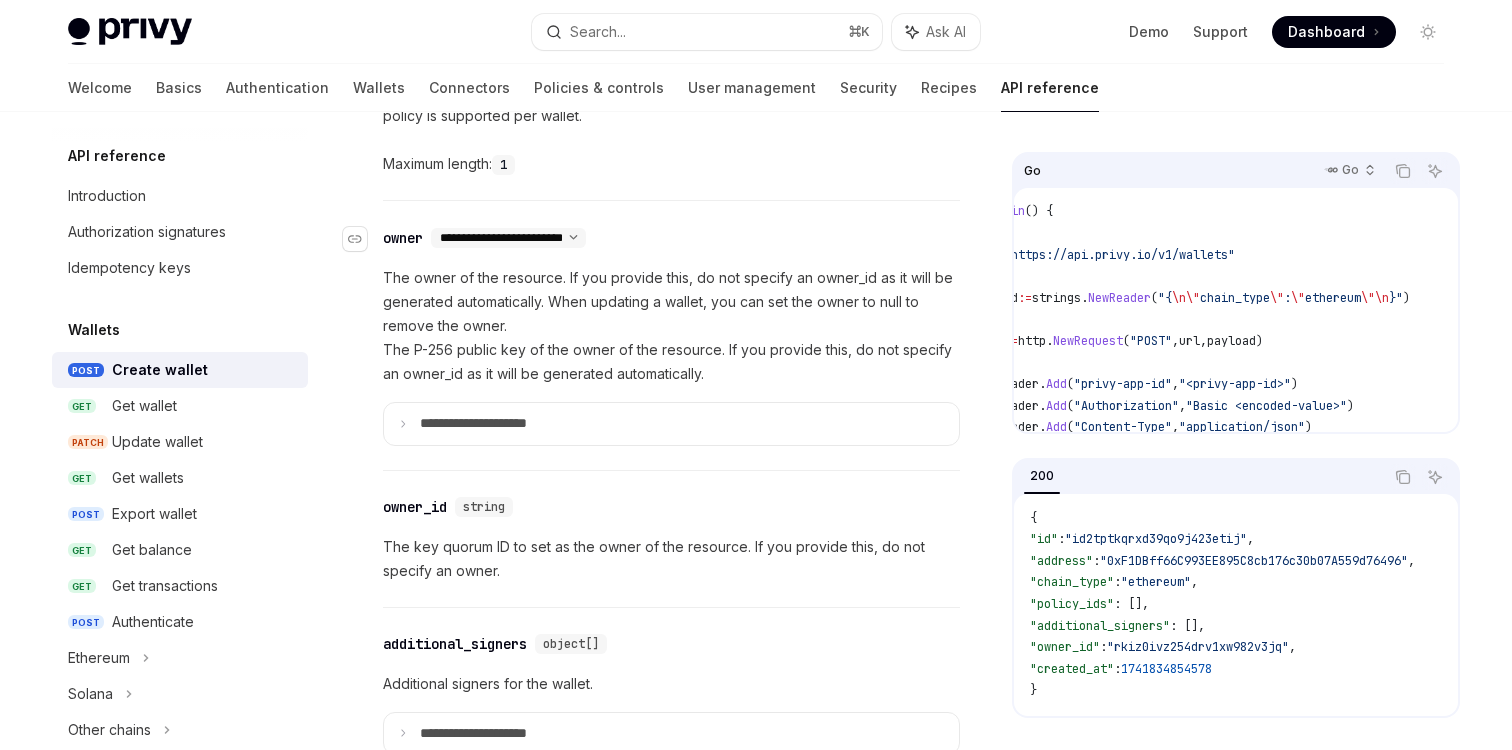 click on "**********" at bounding box center [508, 238] 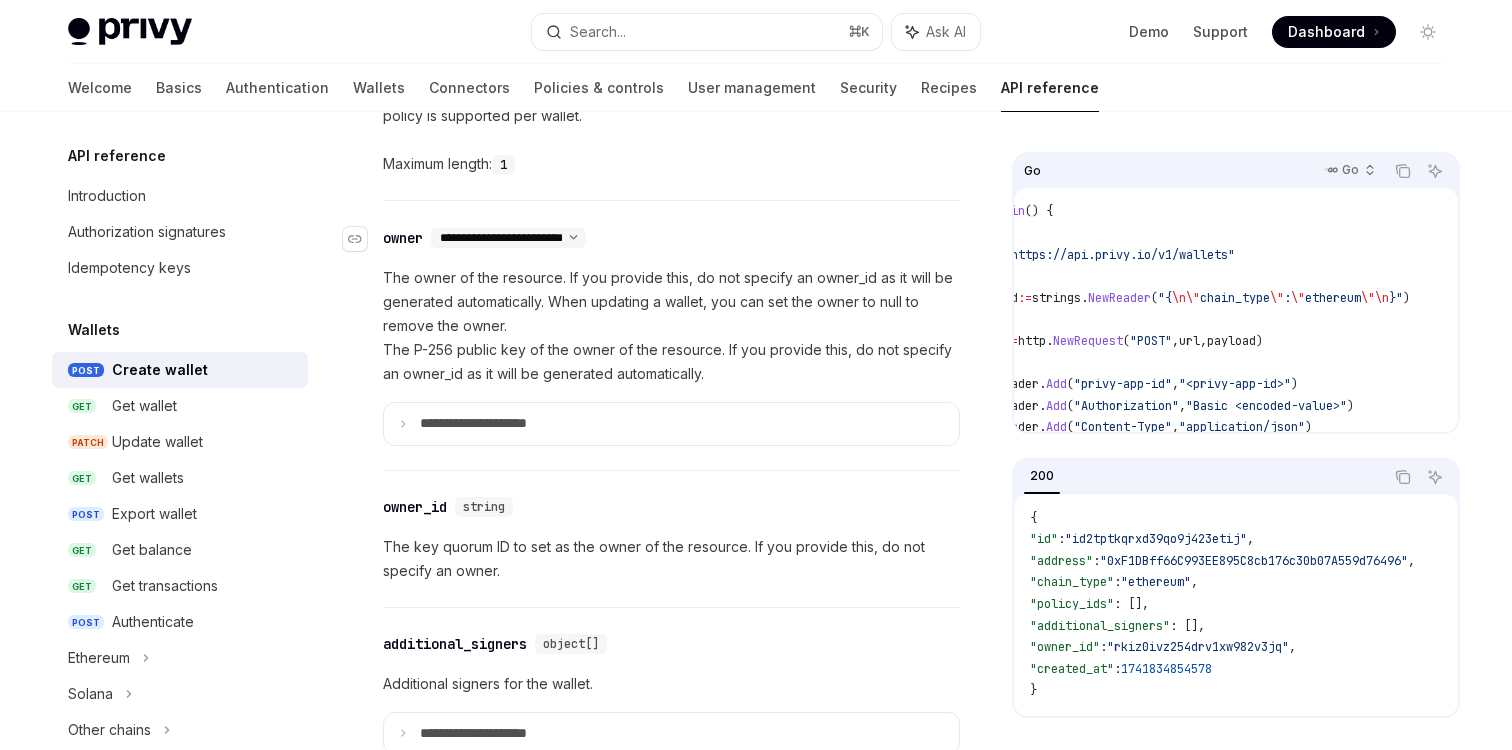 select on "*" 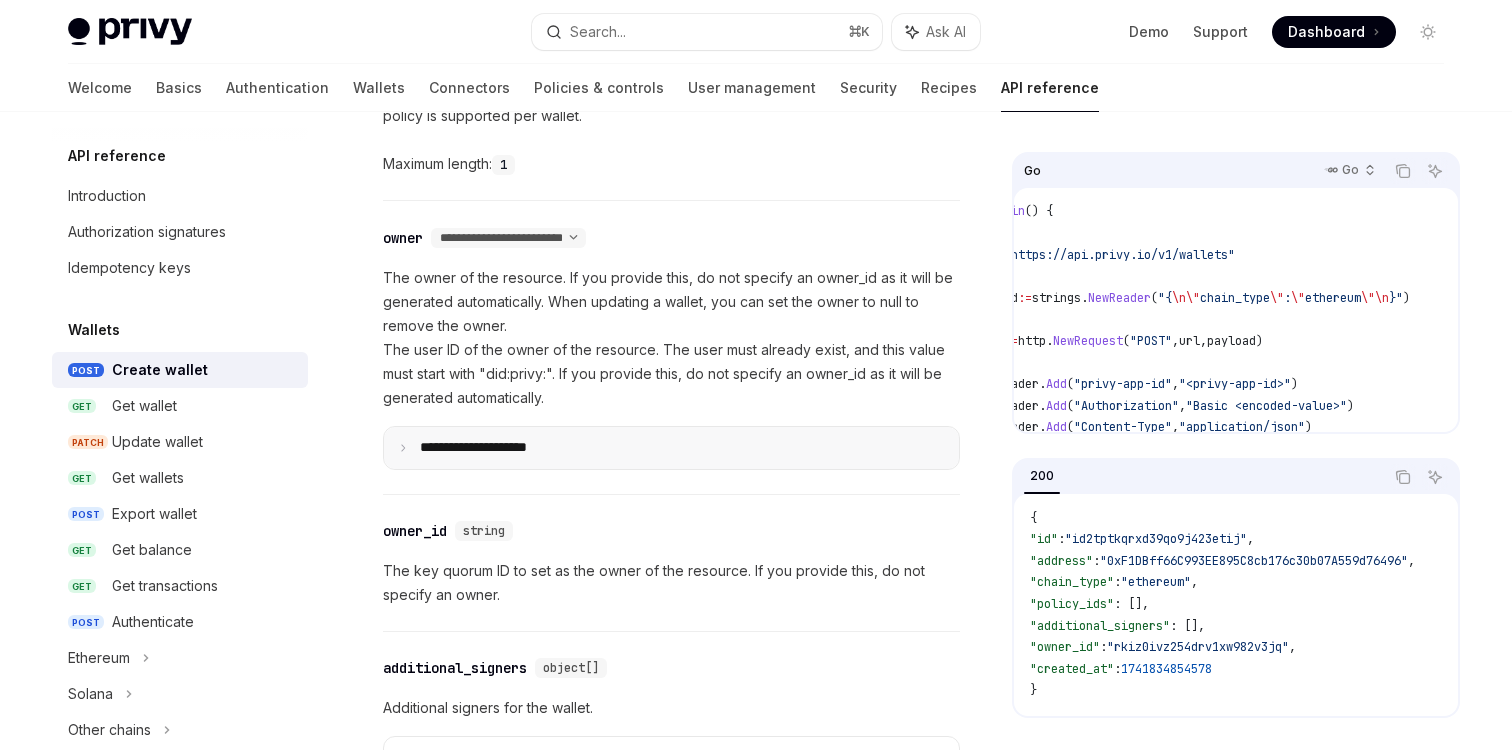 click on "**********" at bounding box center (671, 448) 